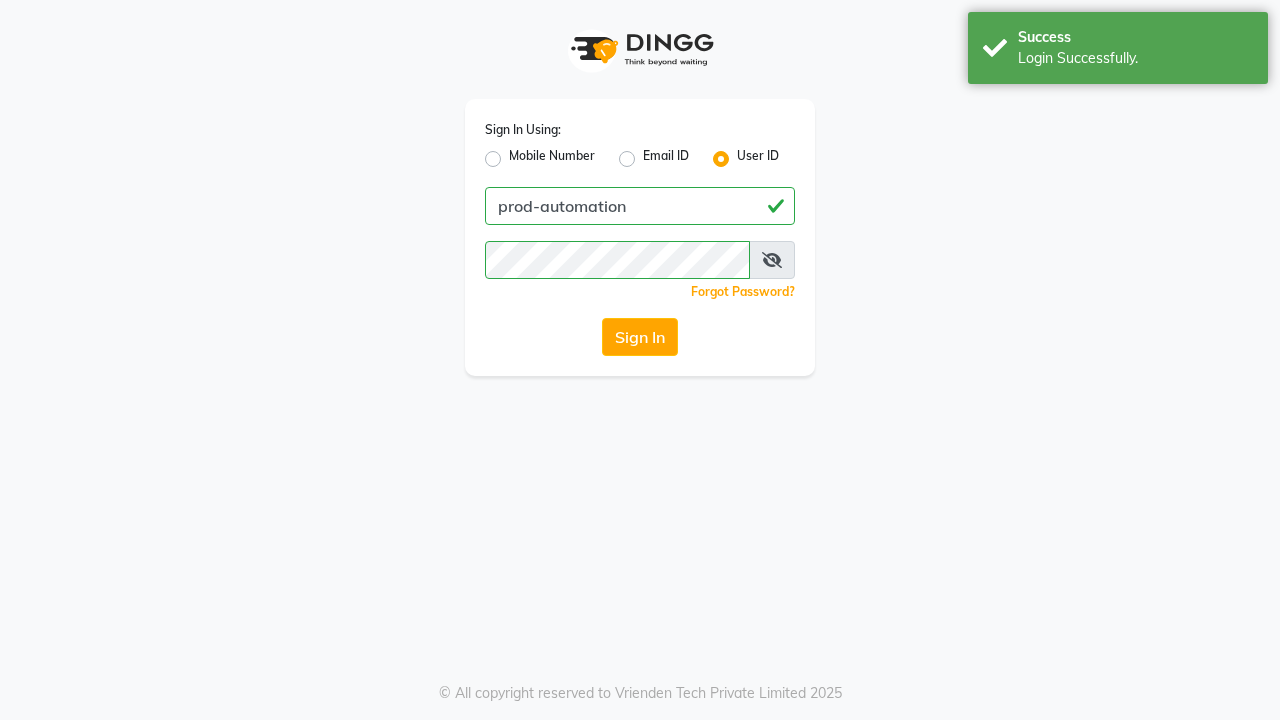 scroll, scrollTop: 0, scrollLeft: 0, axis: both 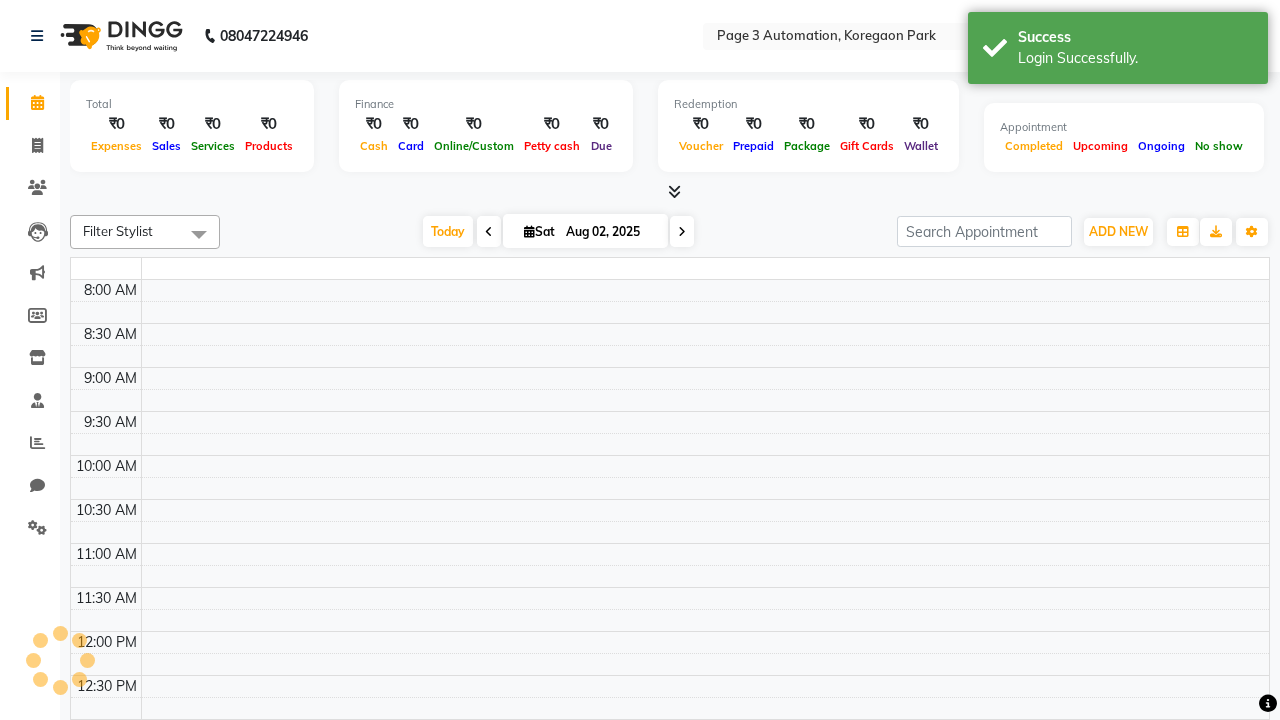 select on "en" 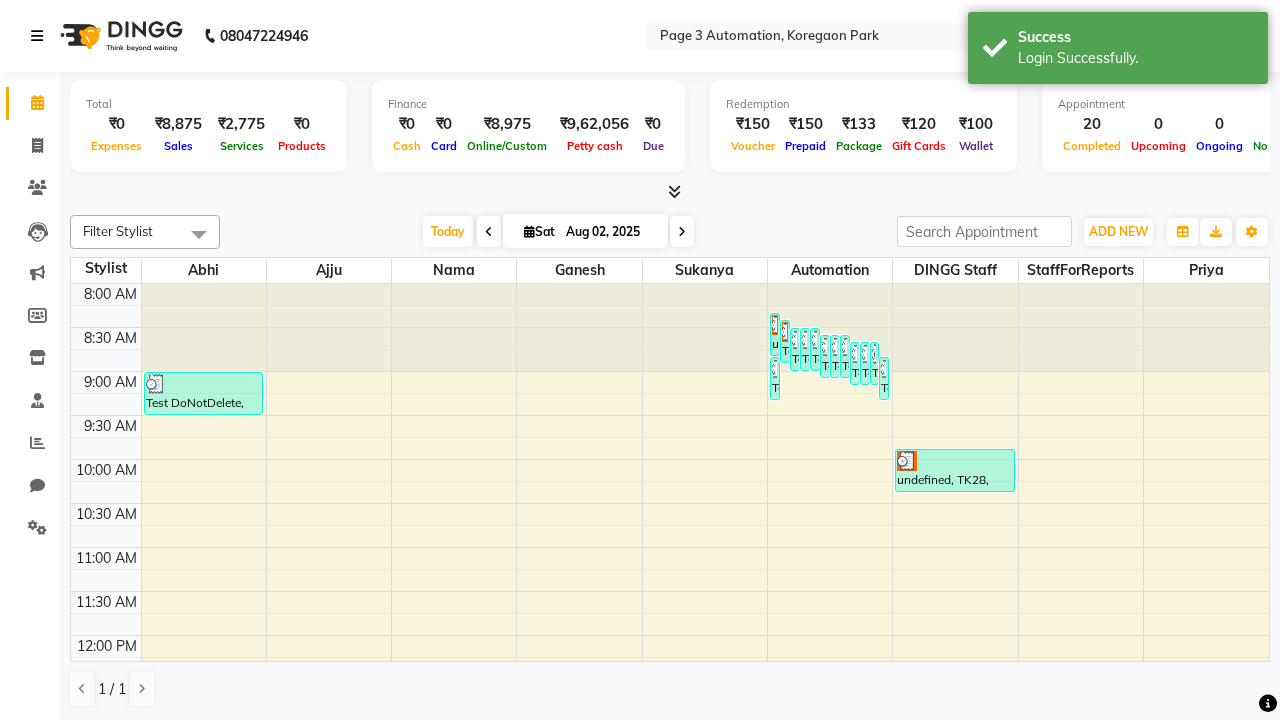 click at bounding box center [37, 36] 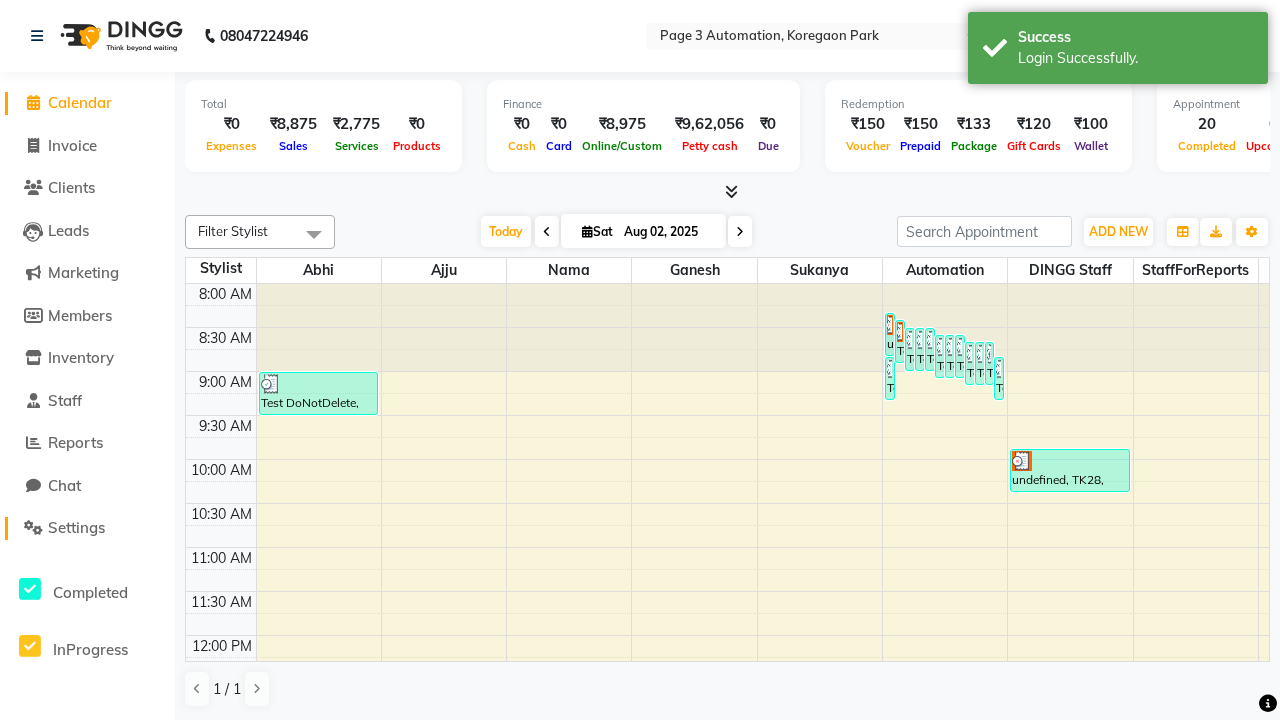 click on "Settings" 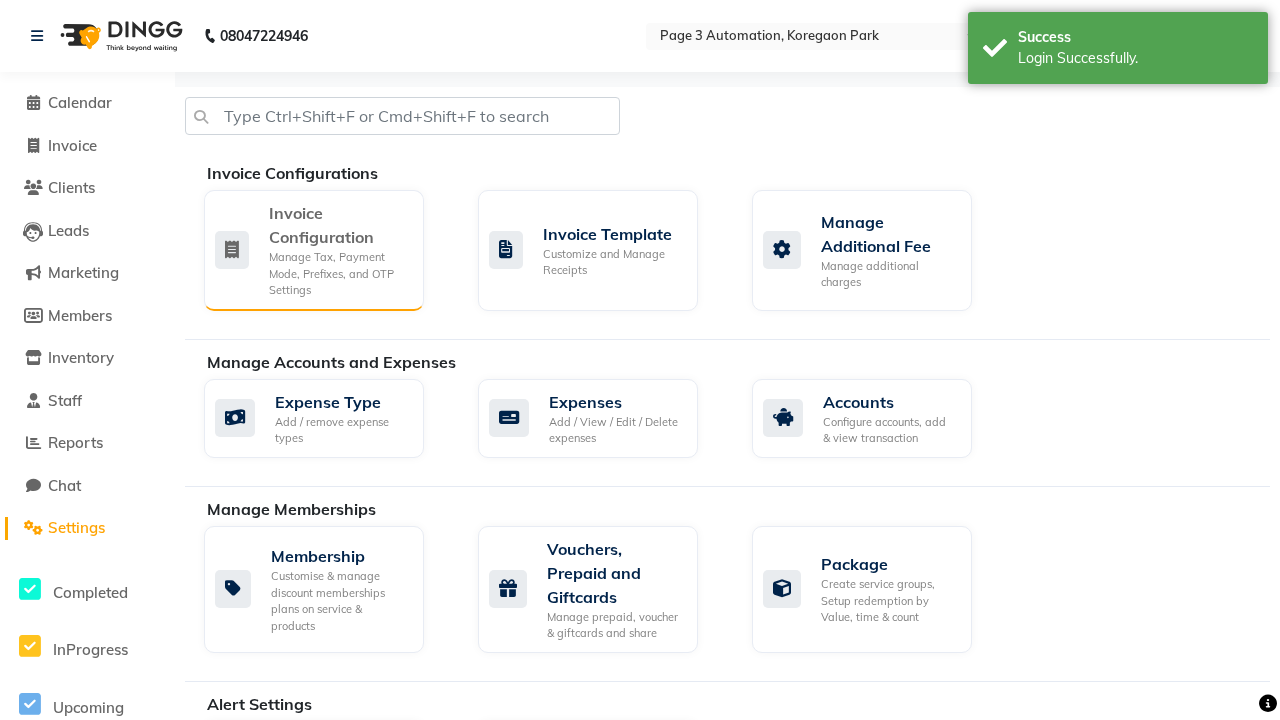 click on "Manage Tax, Payment Mode, Prefixes, and OTP Settings" 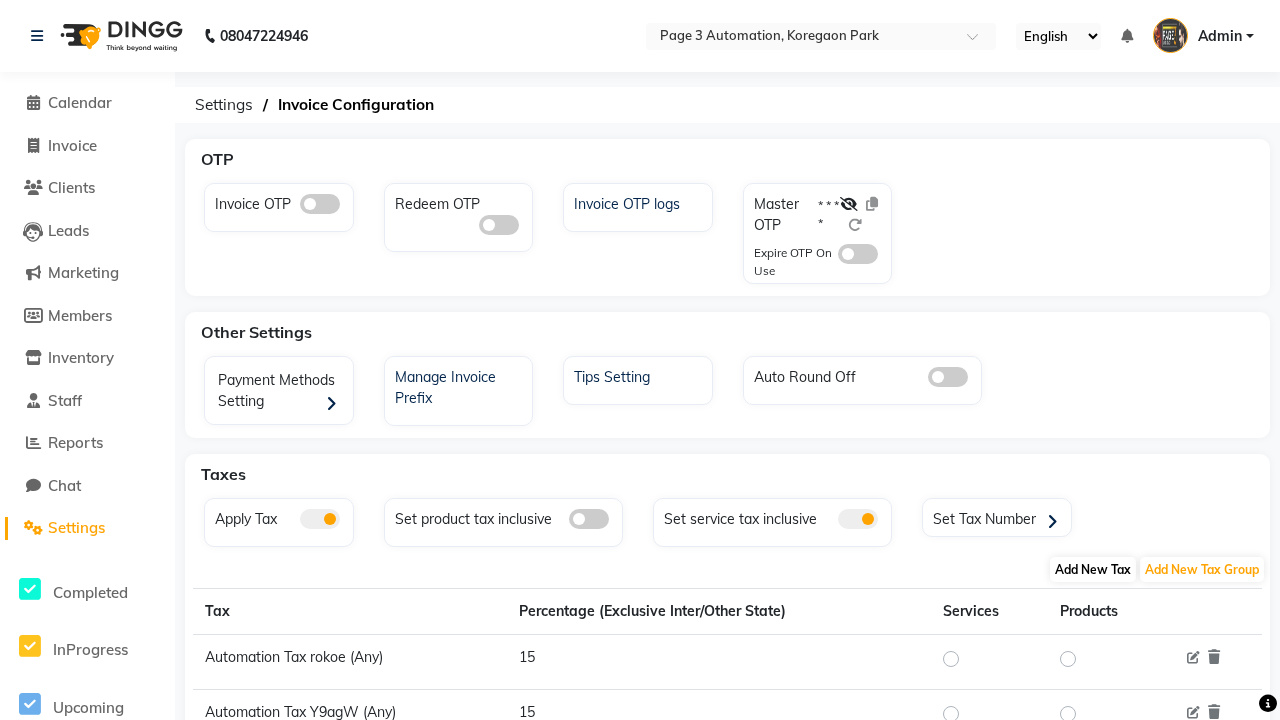 click on "Add New Tax" 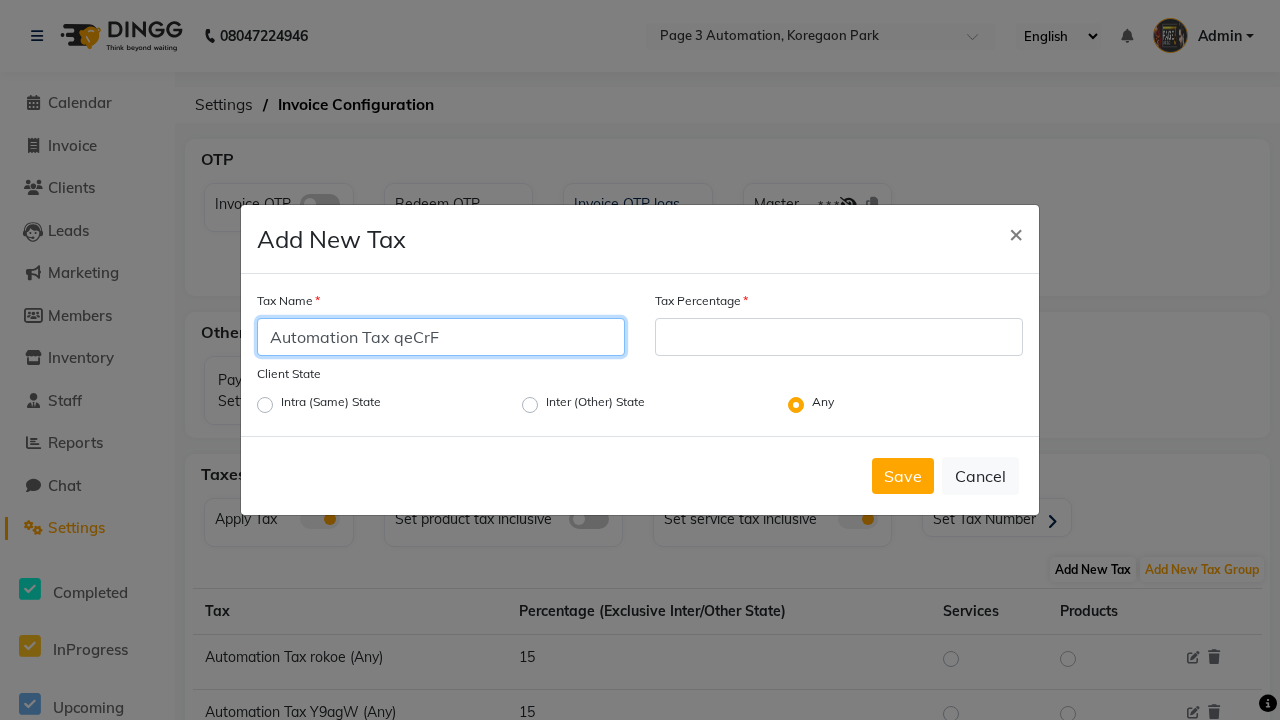 type on "Automation Tax qeCrF" 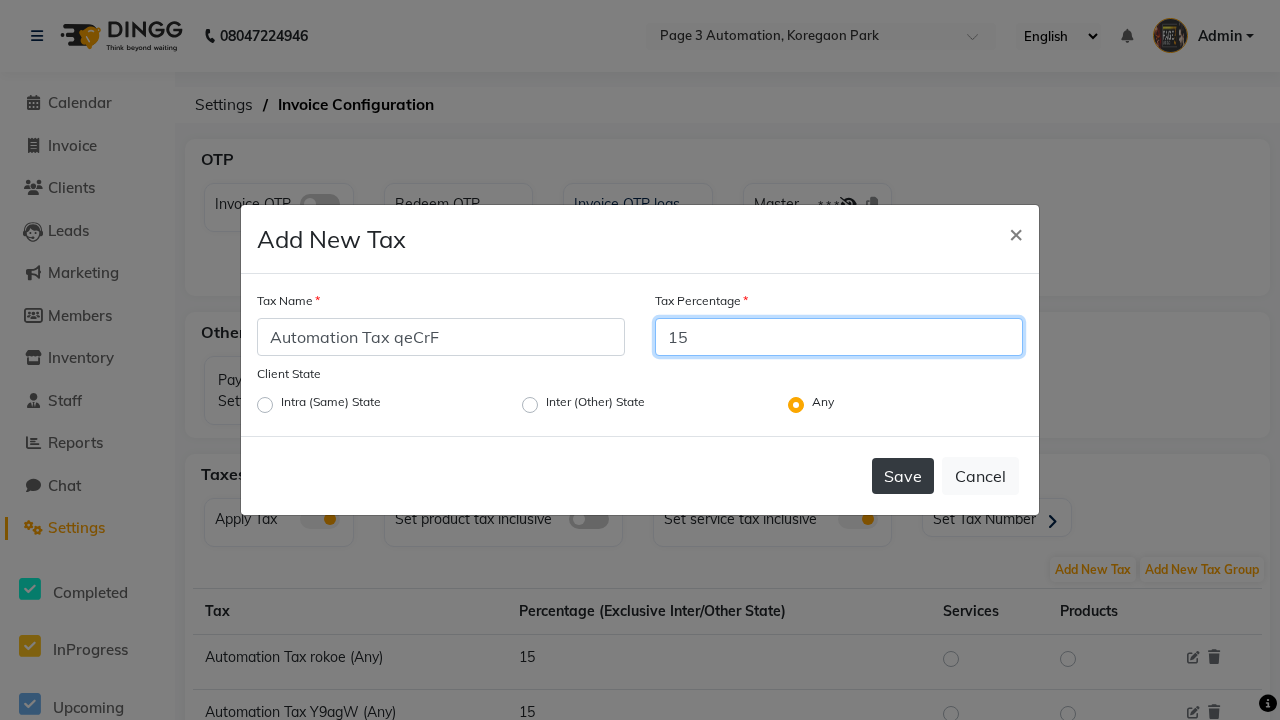 type on "15" 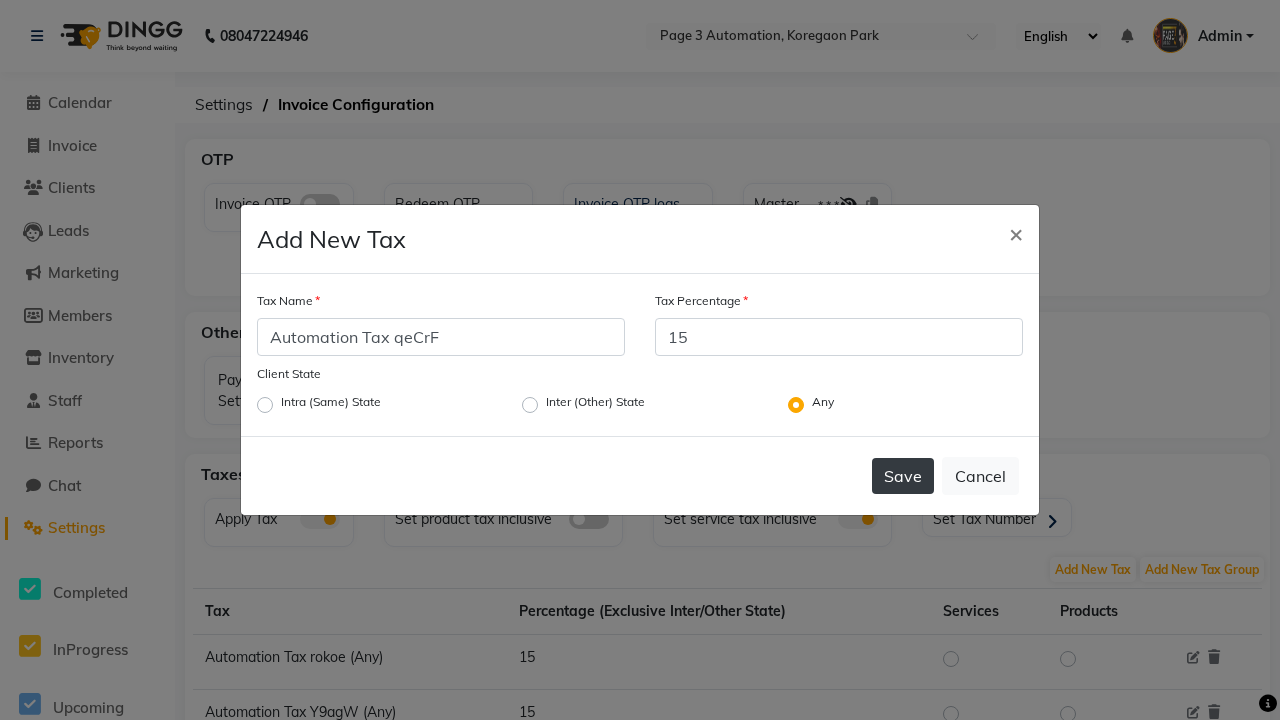 click on "Save" 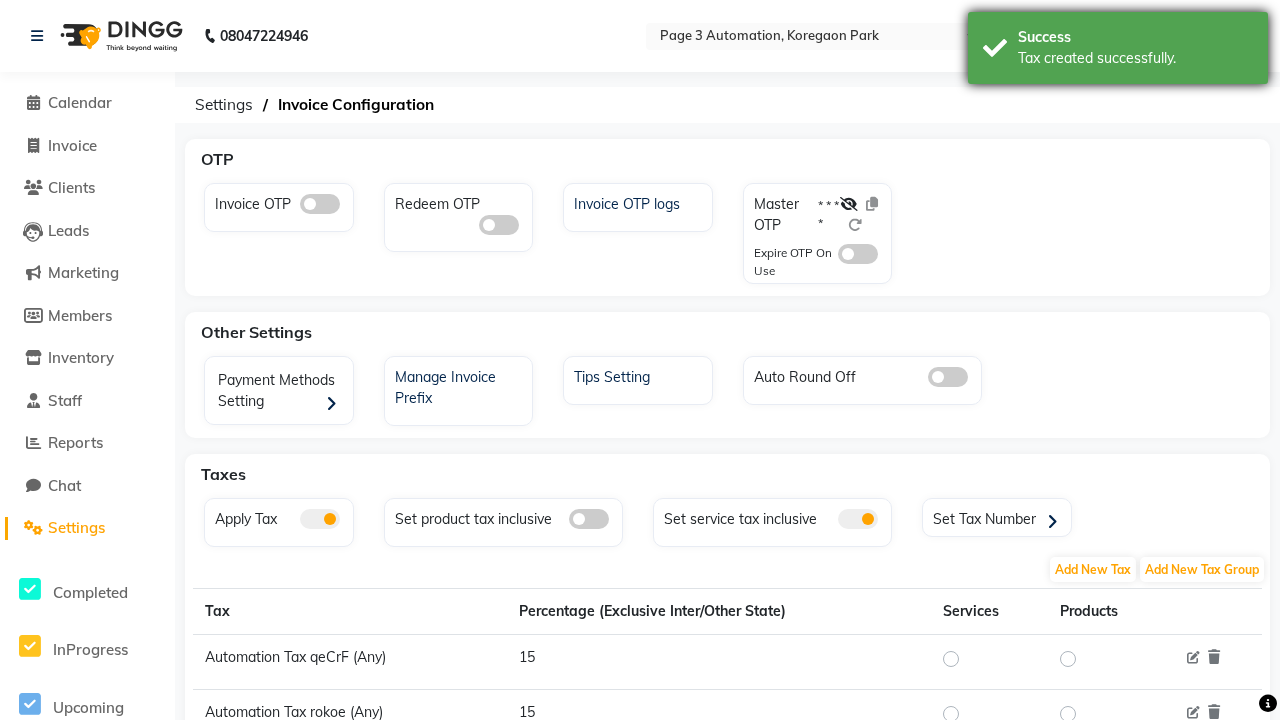 click on "Tax created successfully." at bounding box center [1135, 58] 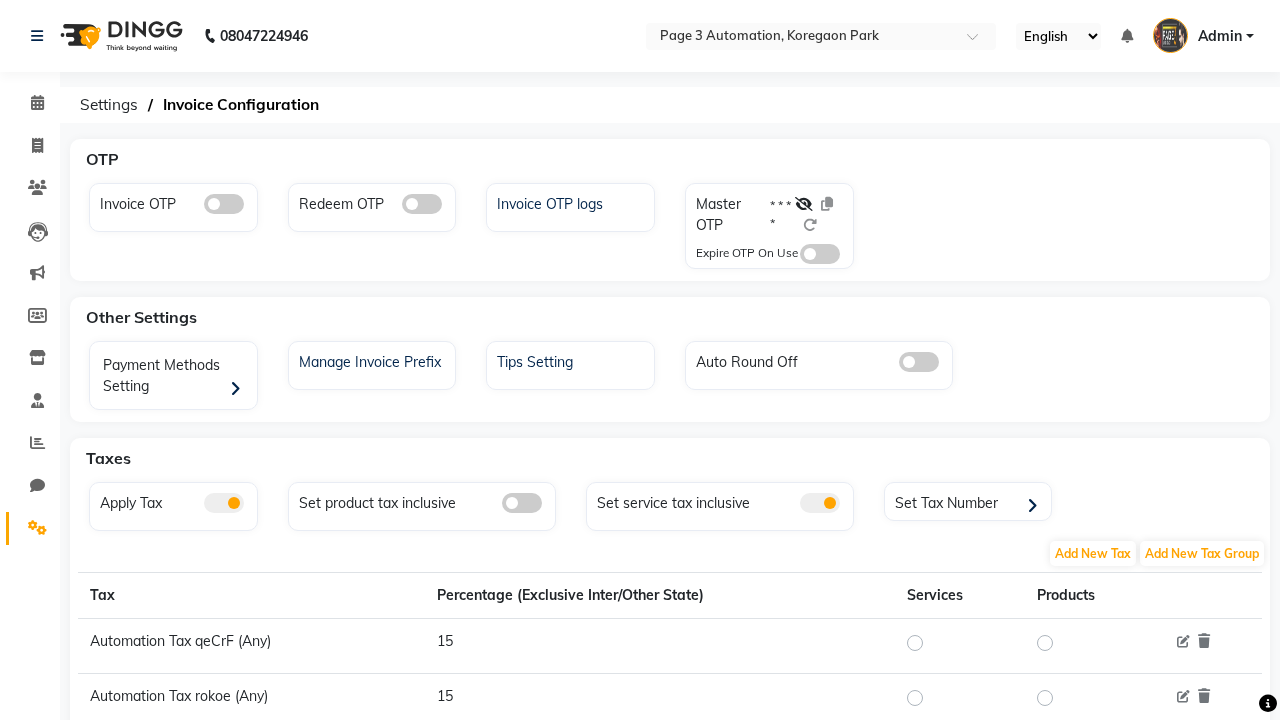 scroll, scrollTop: 0, scrollLeft: 0, axis: both 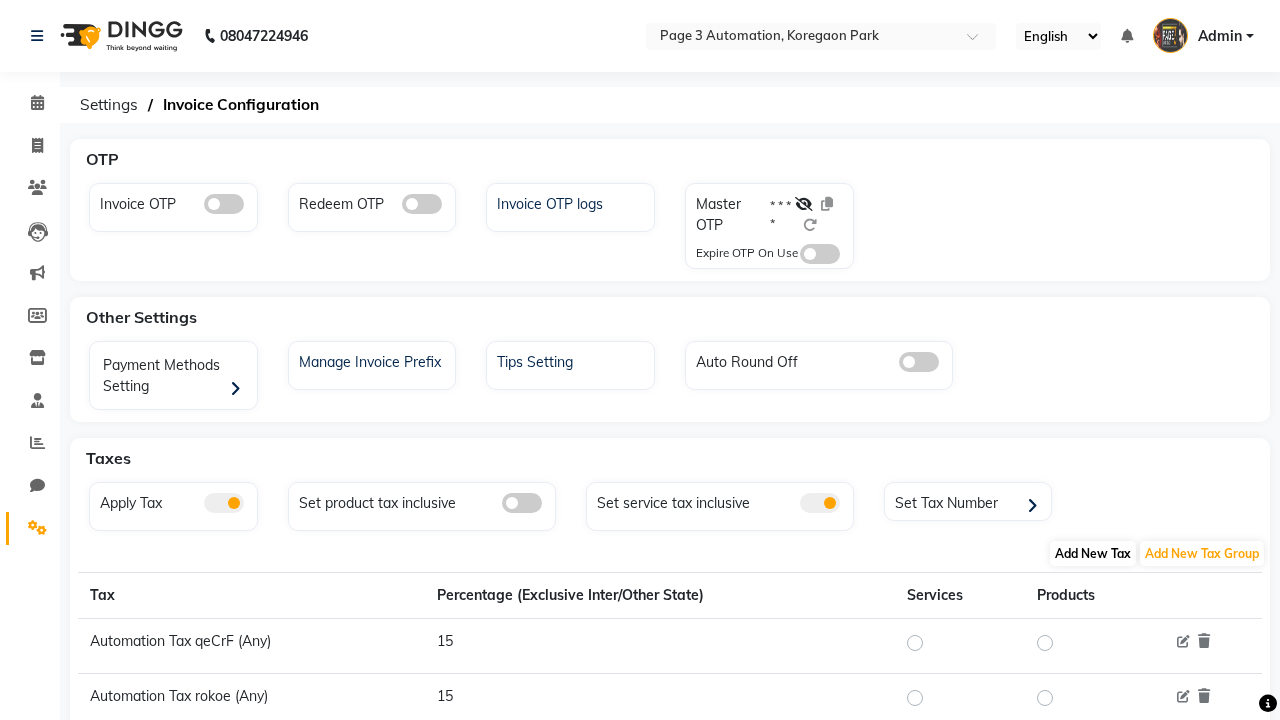 click on "Add New Tax" 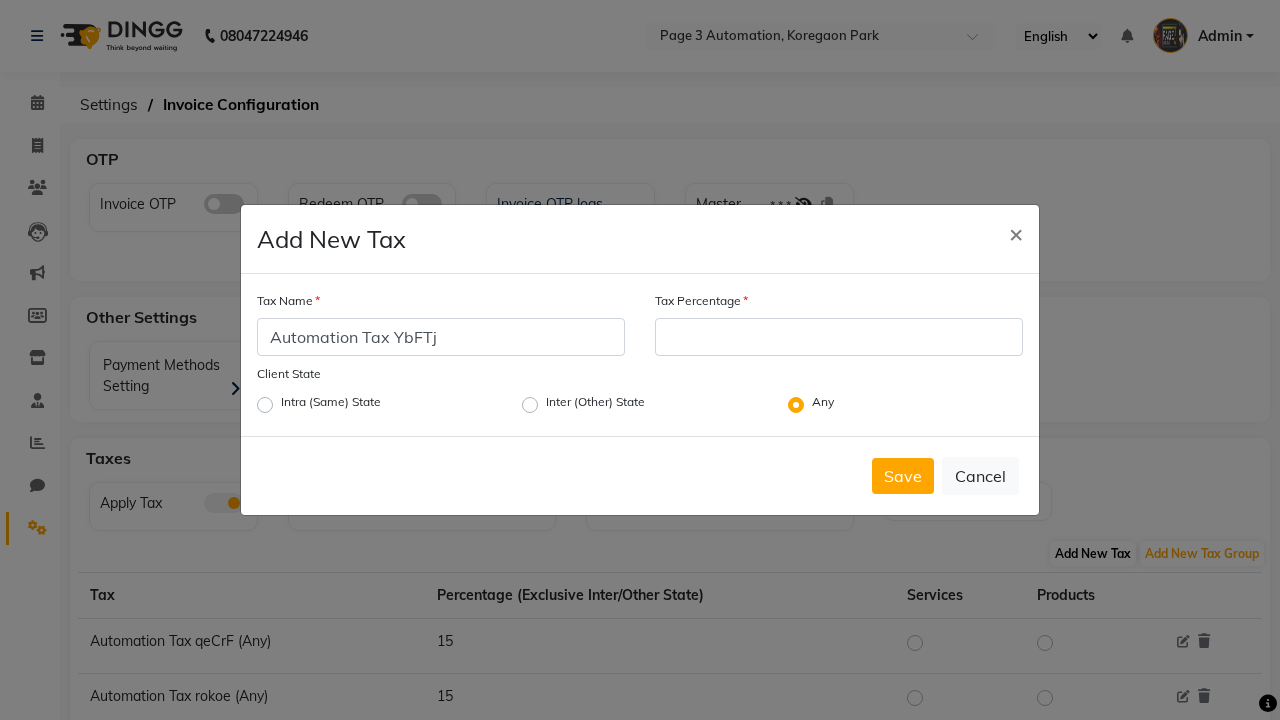 type on "Automation Tax YbFTj" 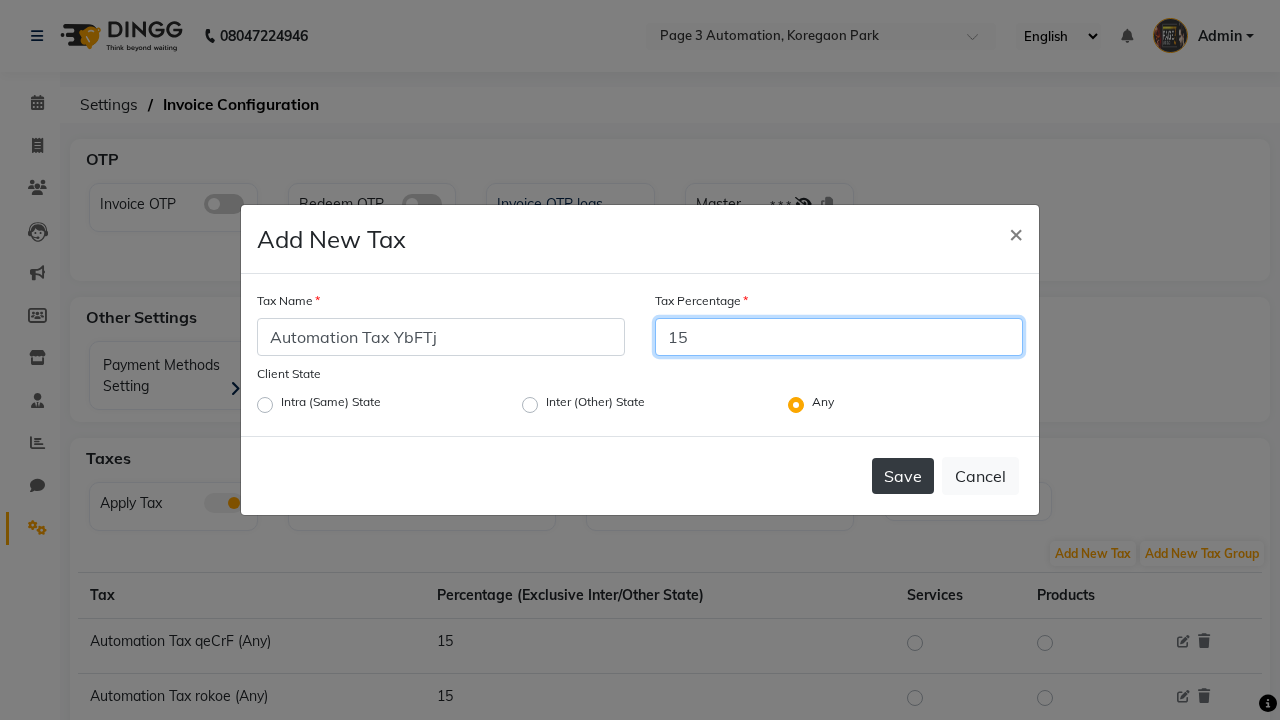 type on "15" 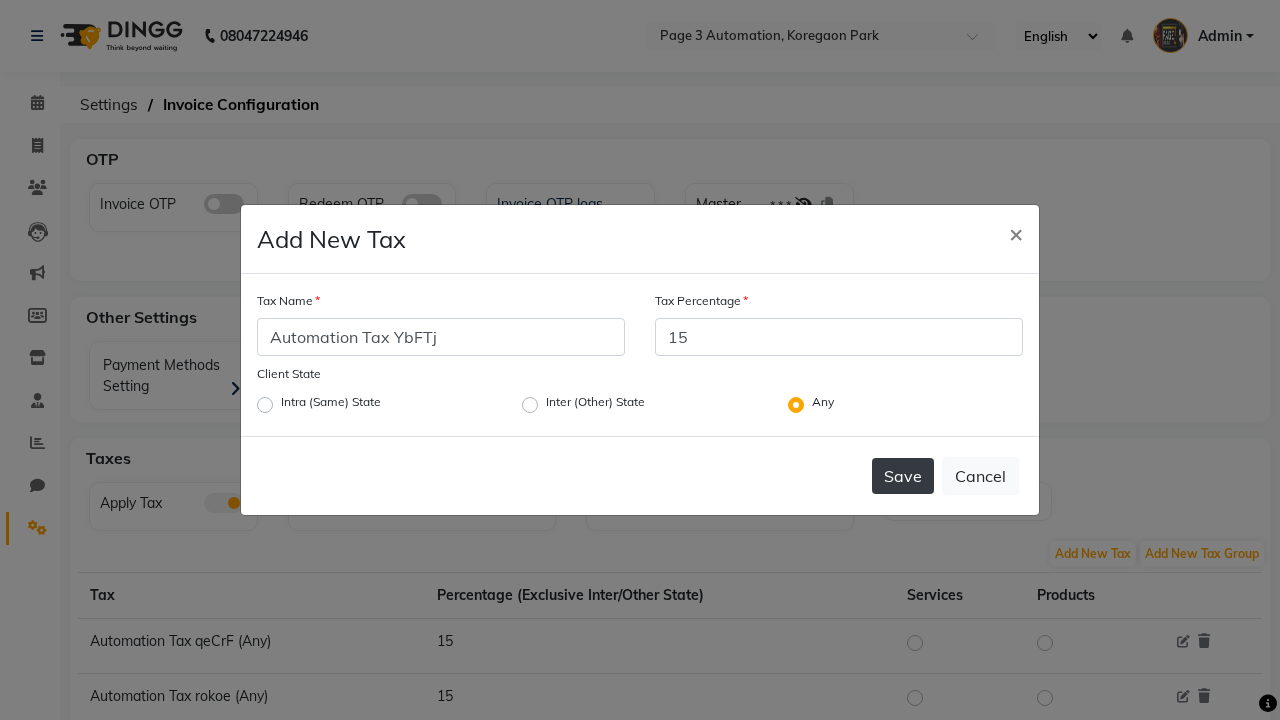 click on "Save" 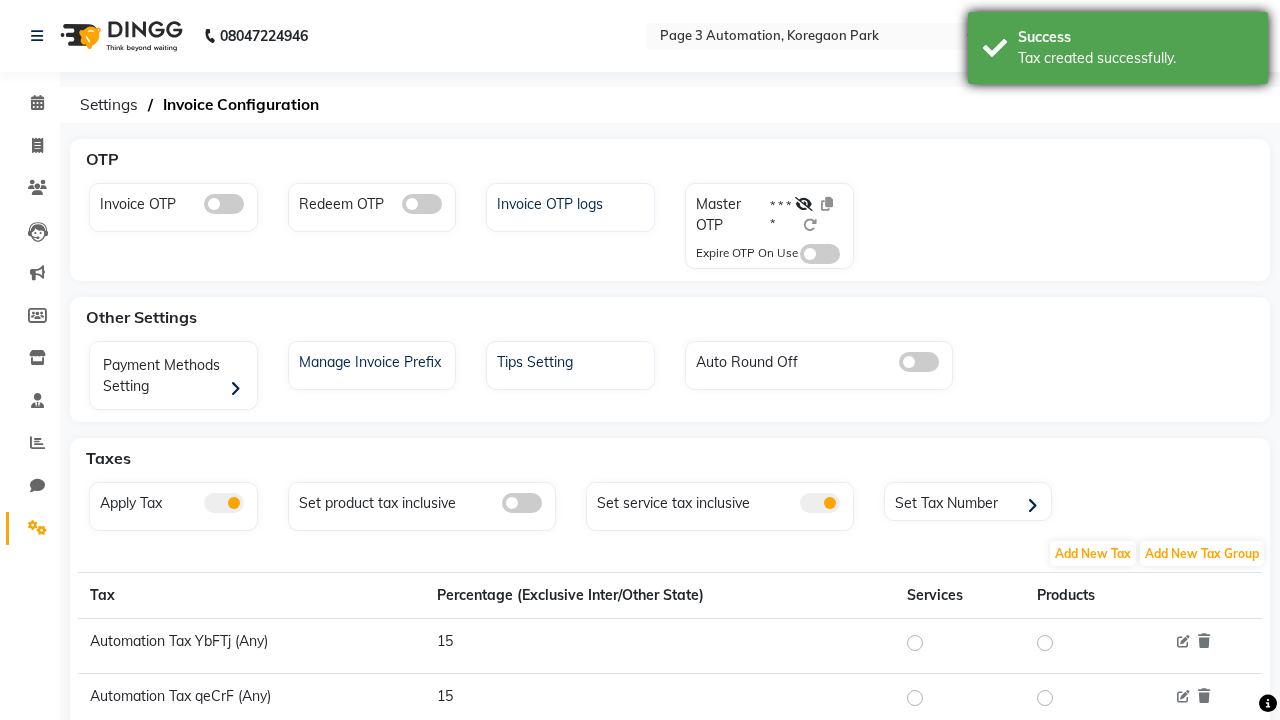 click on "Tax created successfully." at bounding box center (1135, 58) 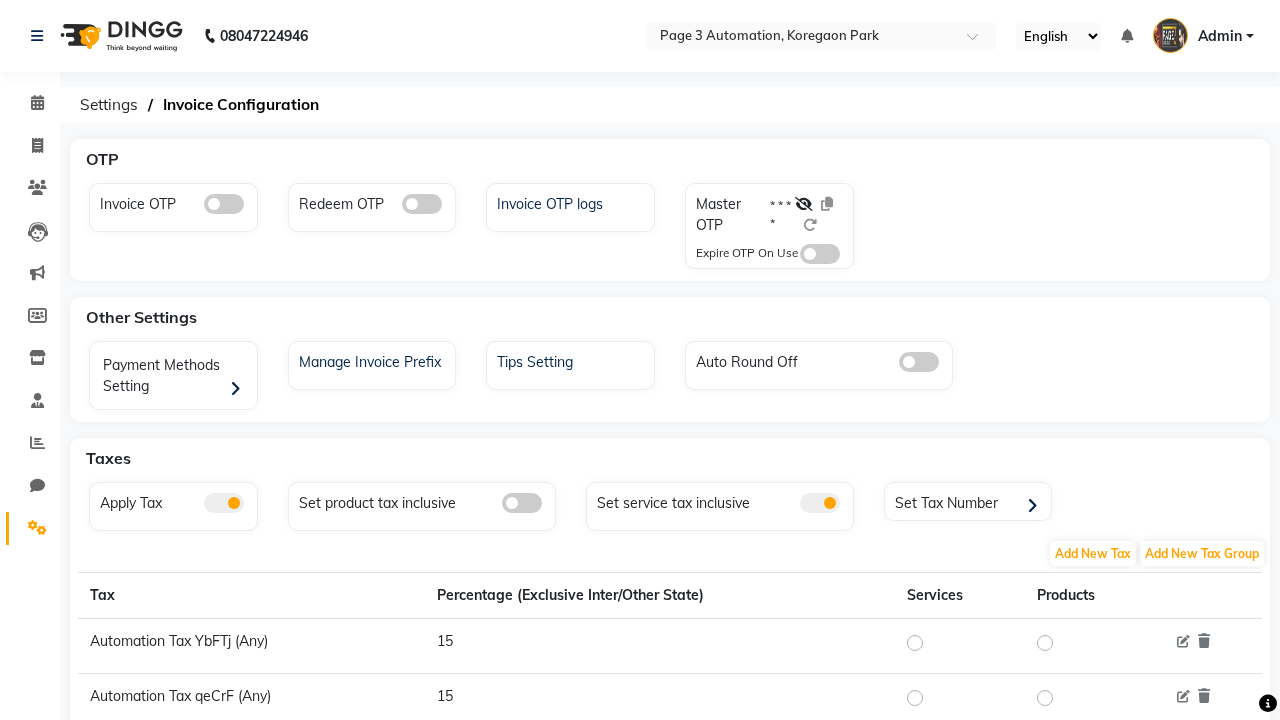 scroll, scrollTop: 0, scrollLeft: 0, axis: both 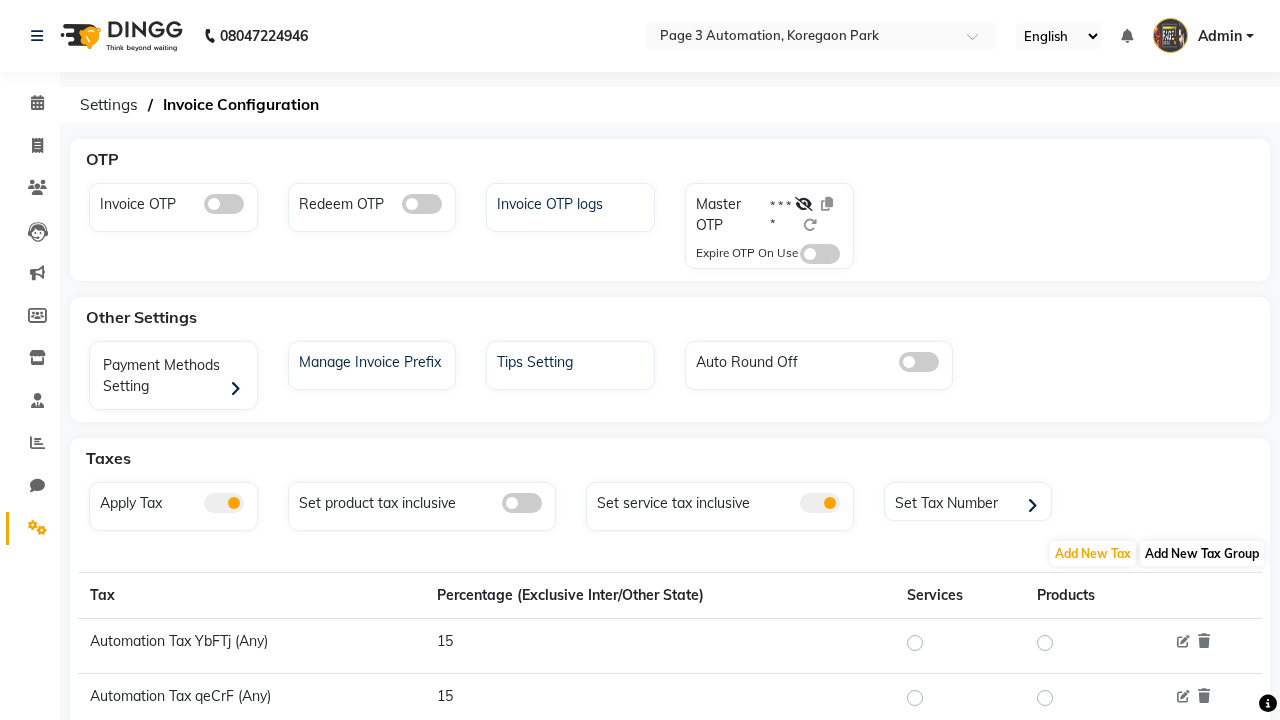 click on "Add New Tax Group" 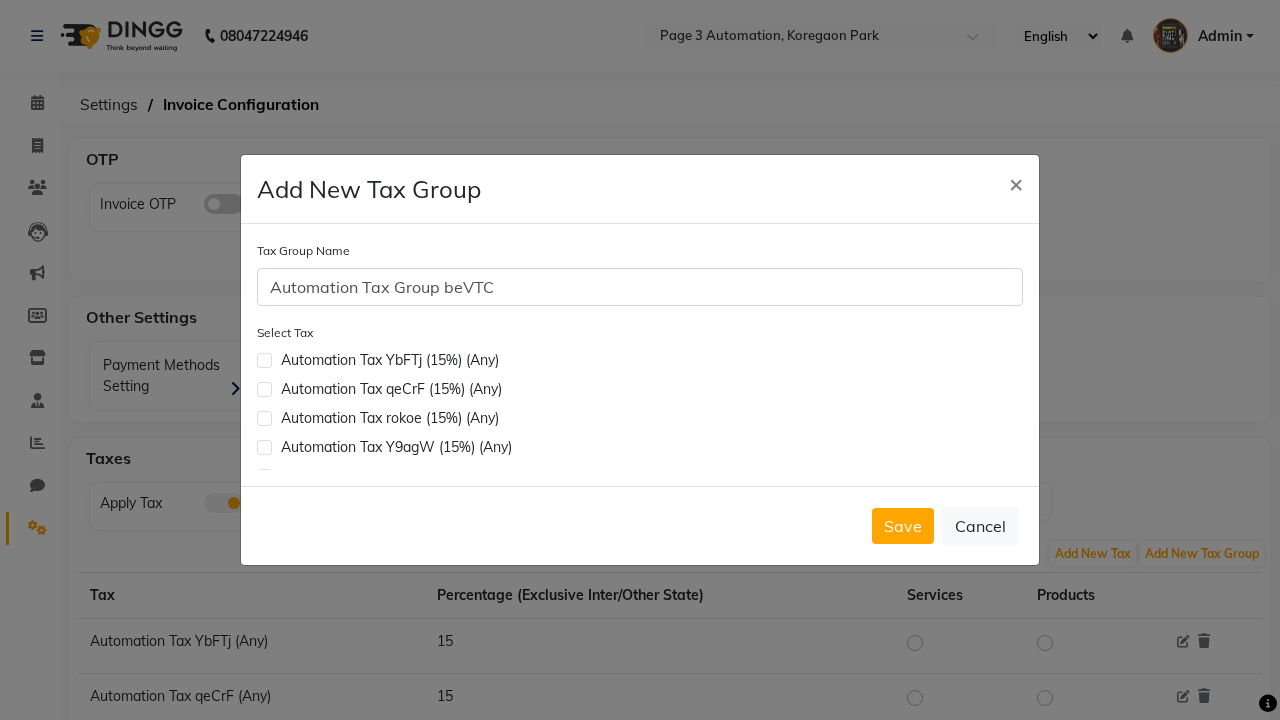 type on "Automation Tax Group beVTC" 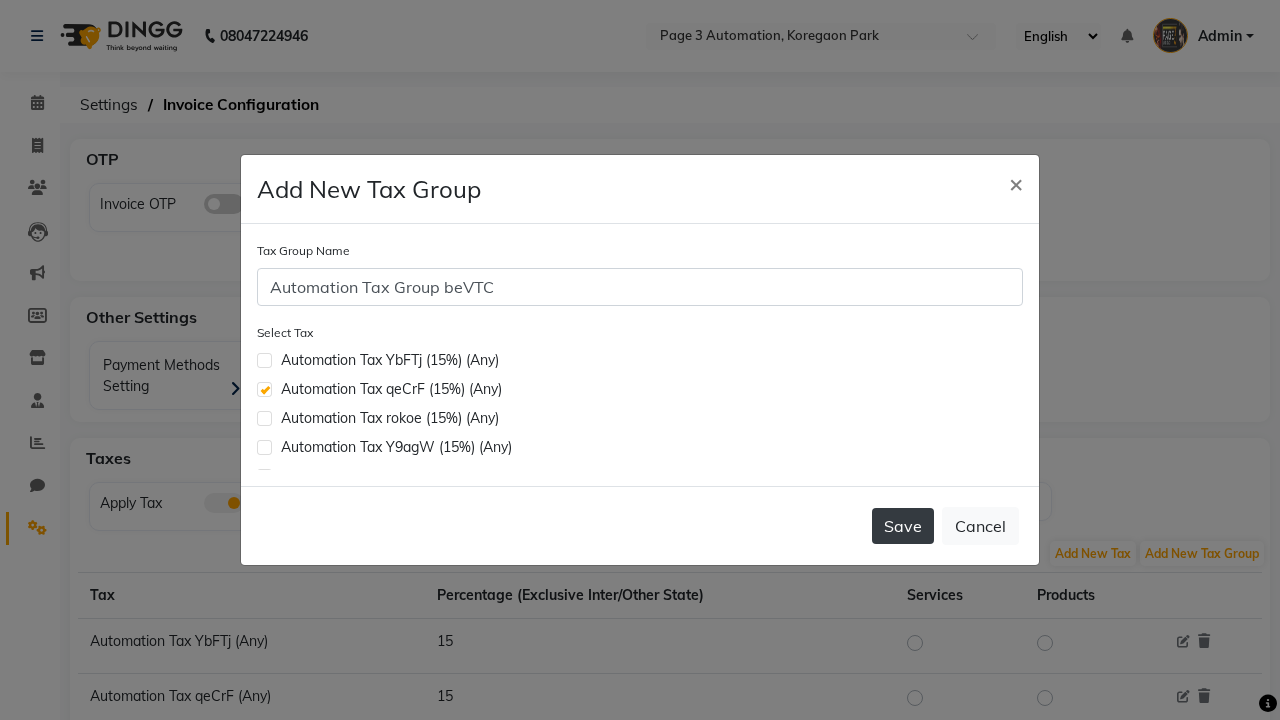 click on "Save" 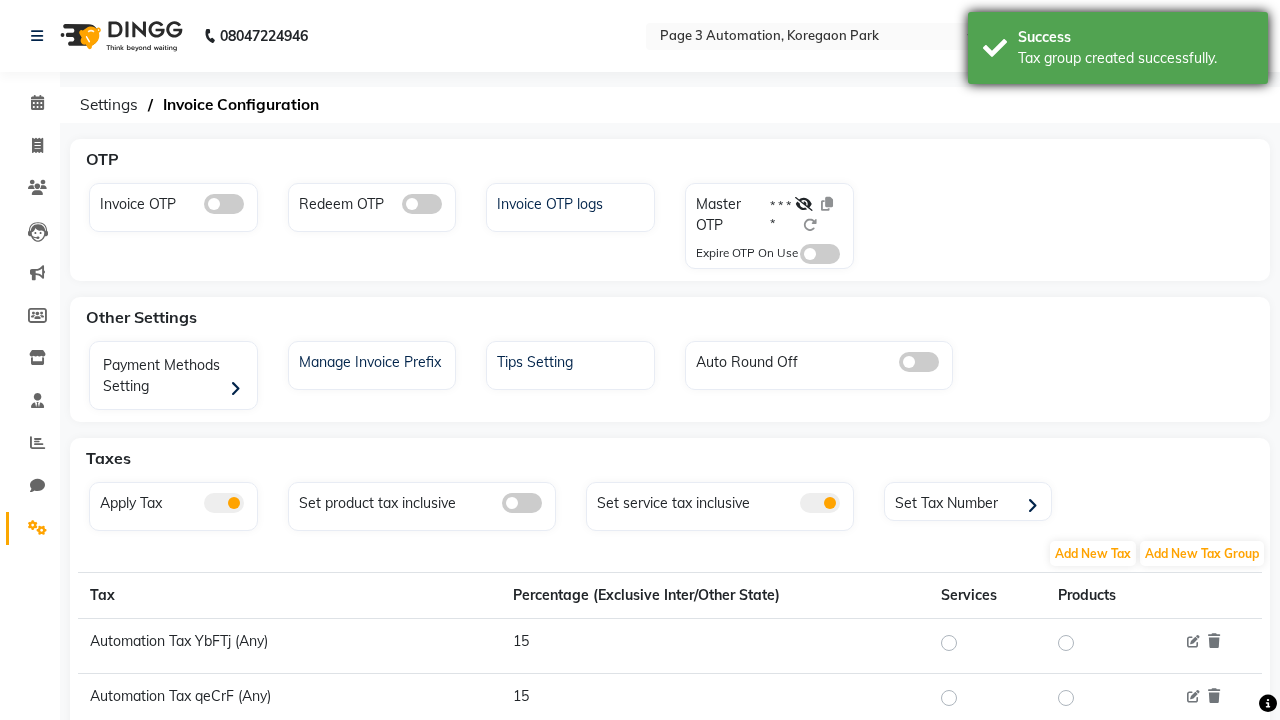 click on "Tax group created successfully." at bounding box center [1135, 58] 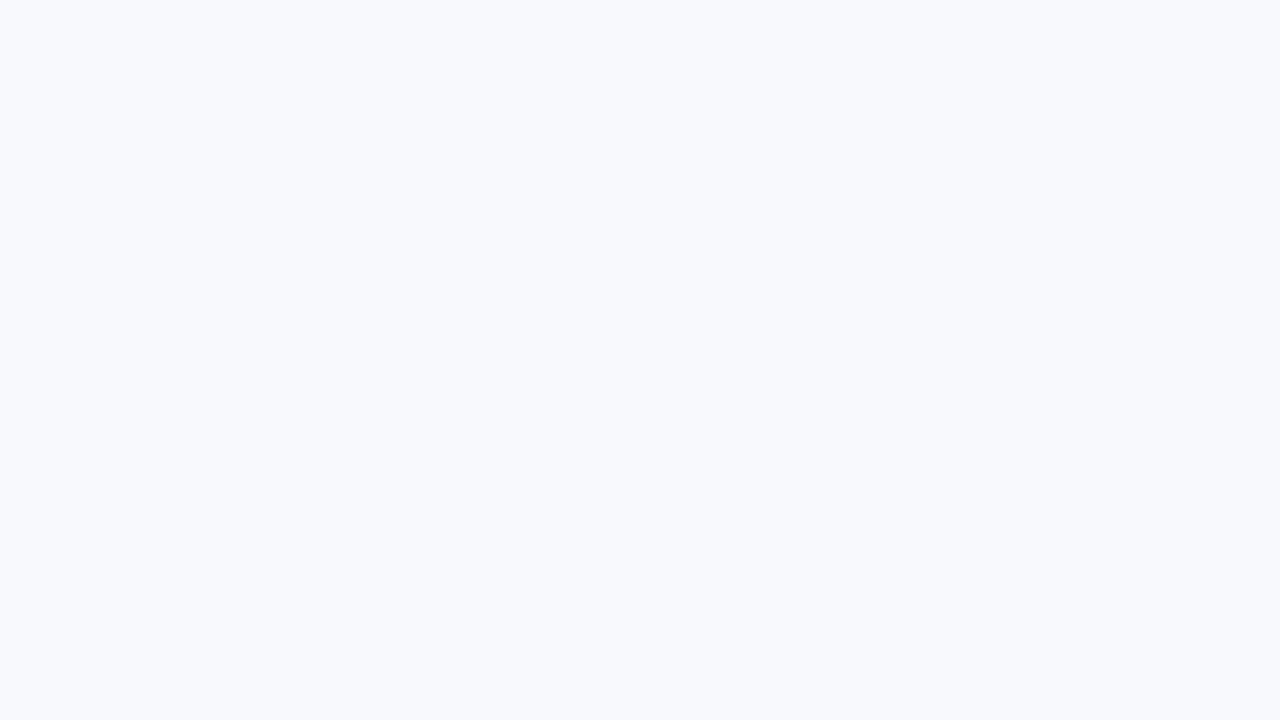 scroll, scrollTop: 0, scrollLeft: 0, axis: both 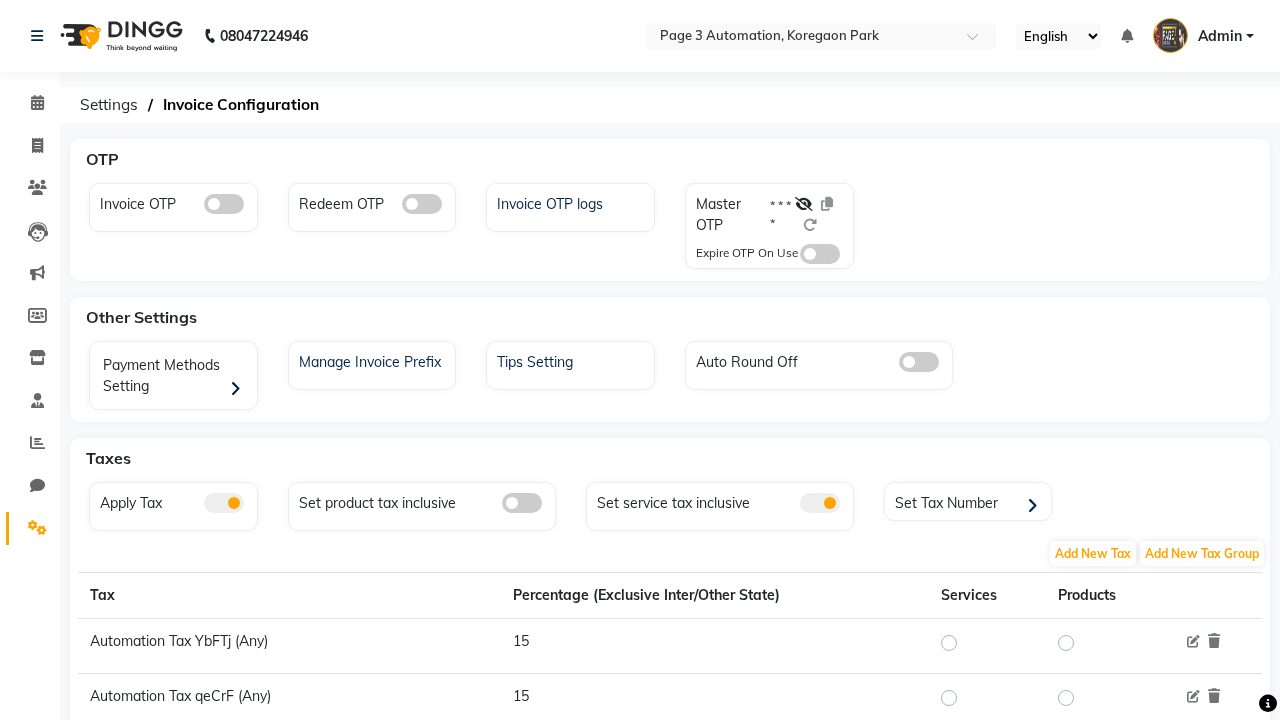 click 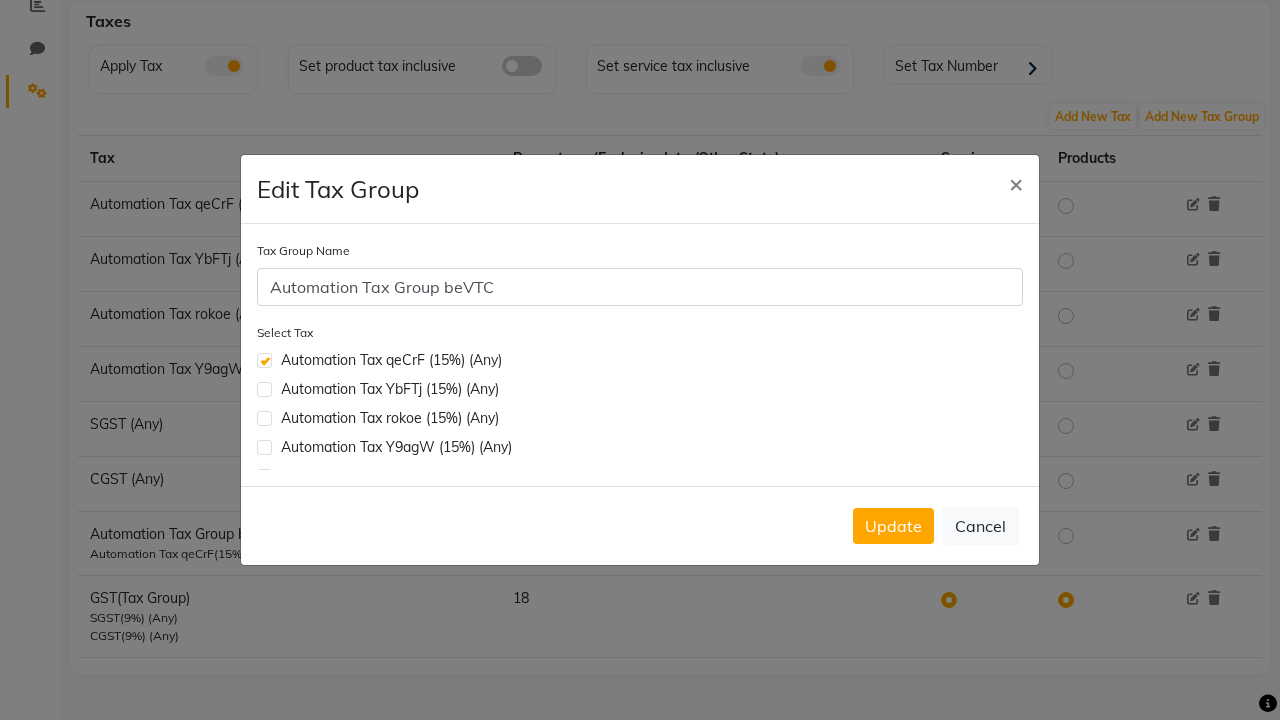 click 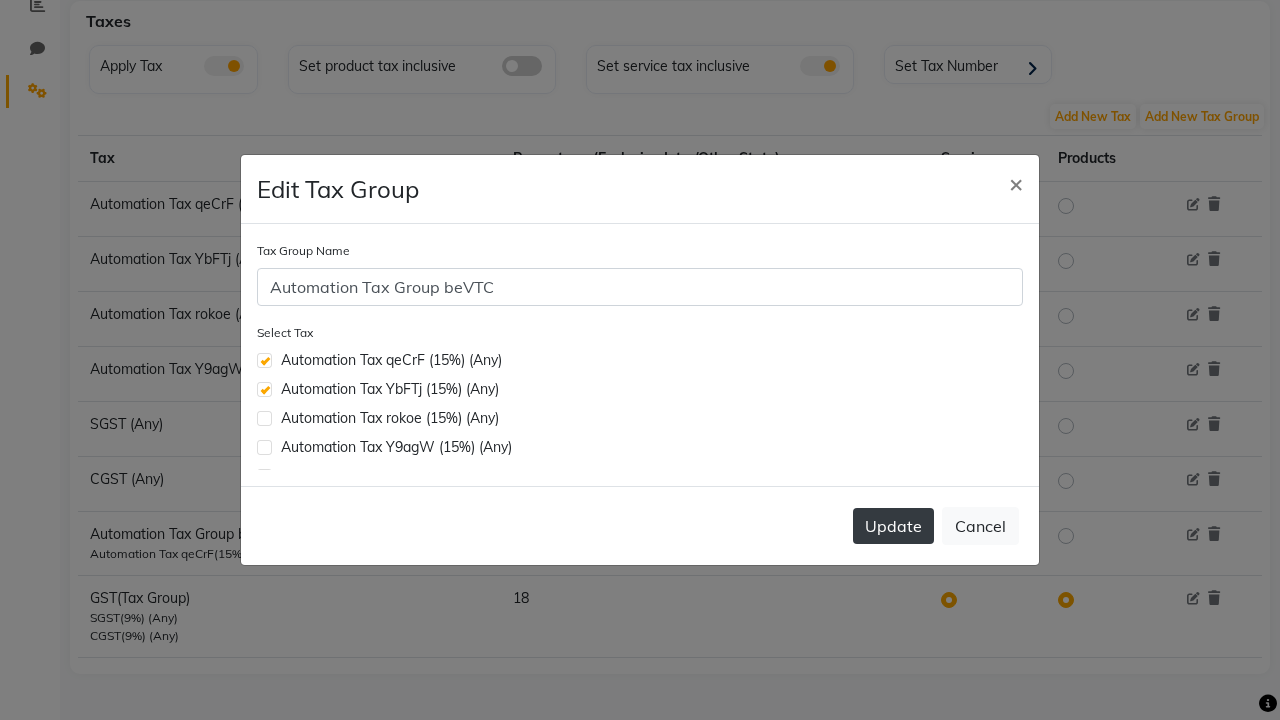 click on "Update" 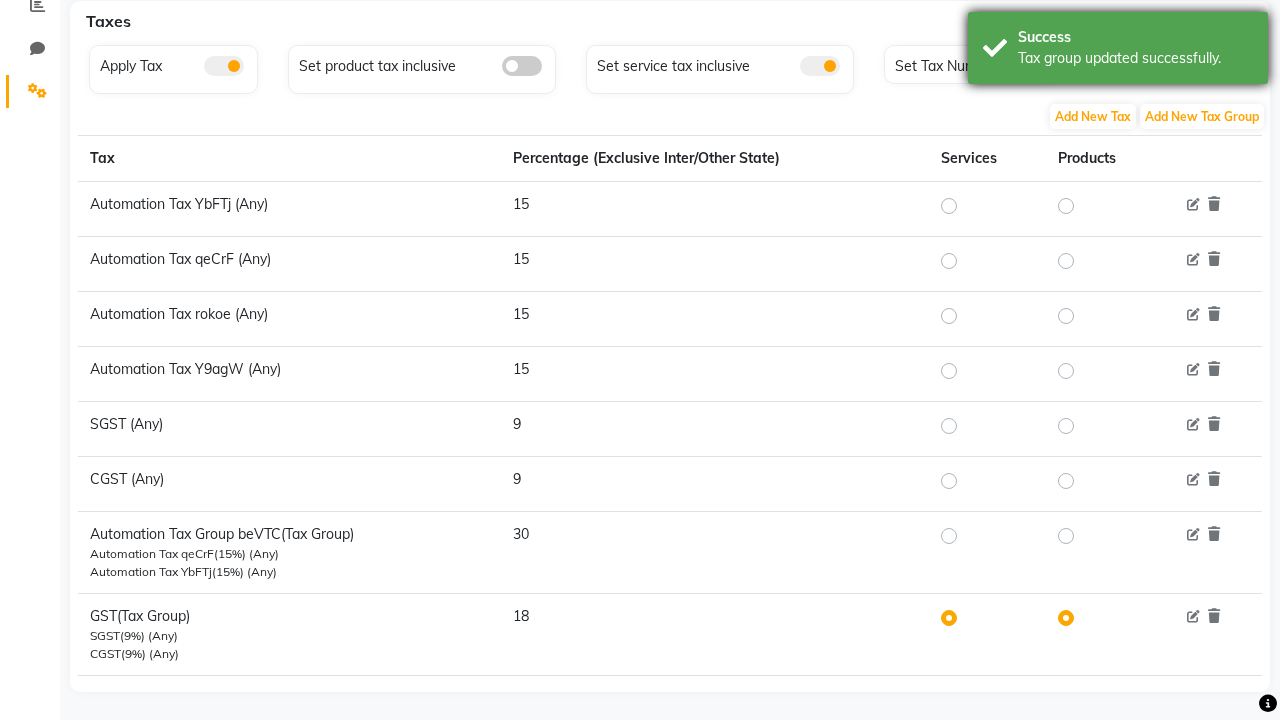 click on "Tax group updated successfully." at bounding box center (1135, 58) 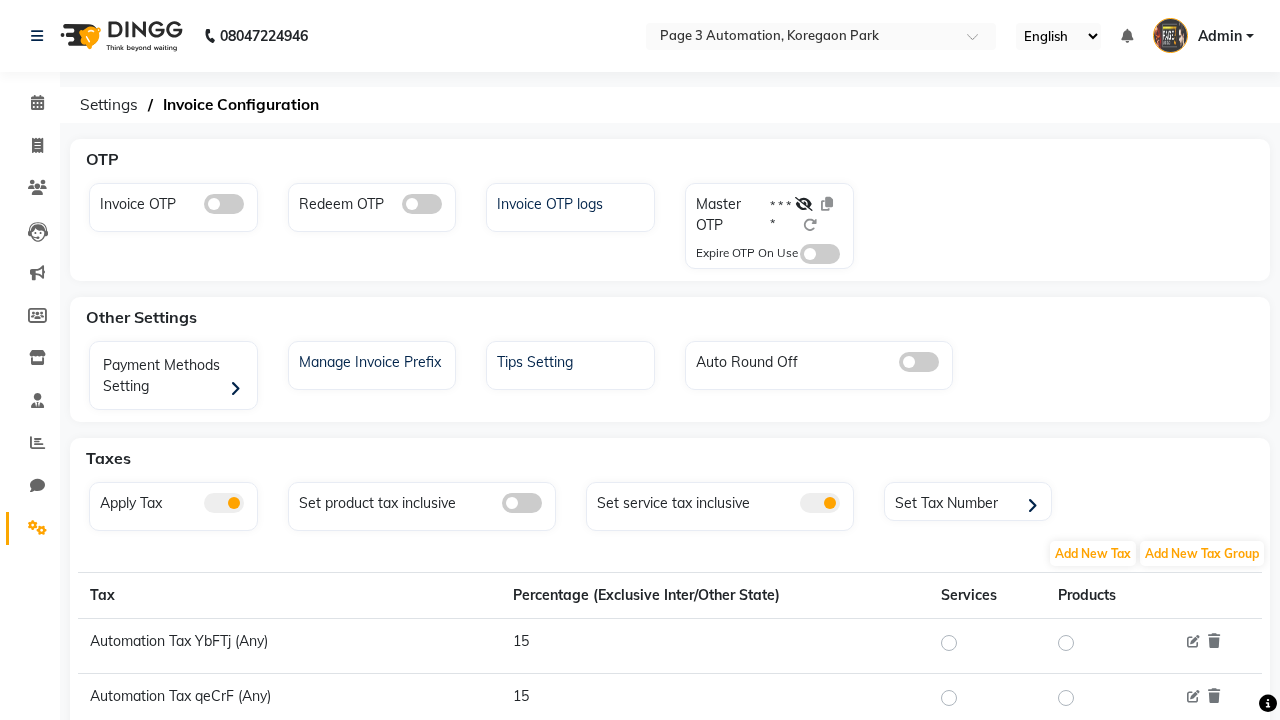 scroll, scrollTop: 0, scrollLeft: 0, axis: both 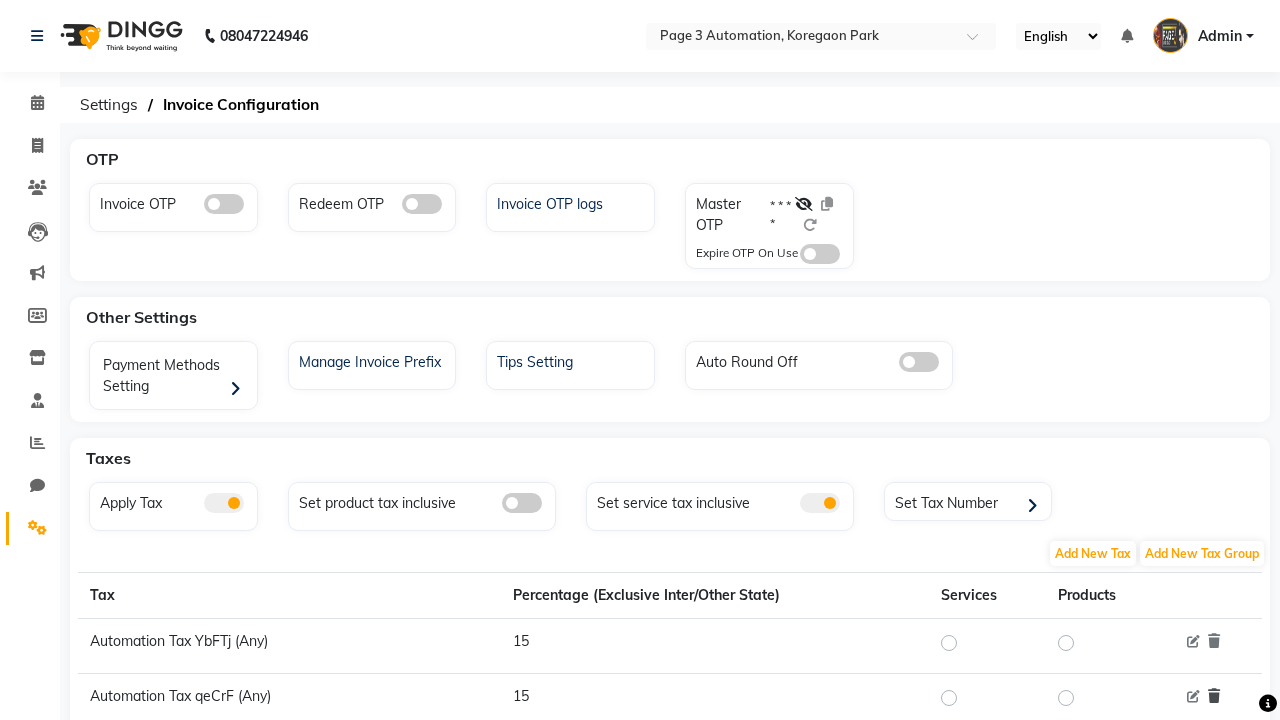 click 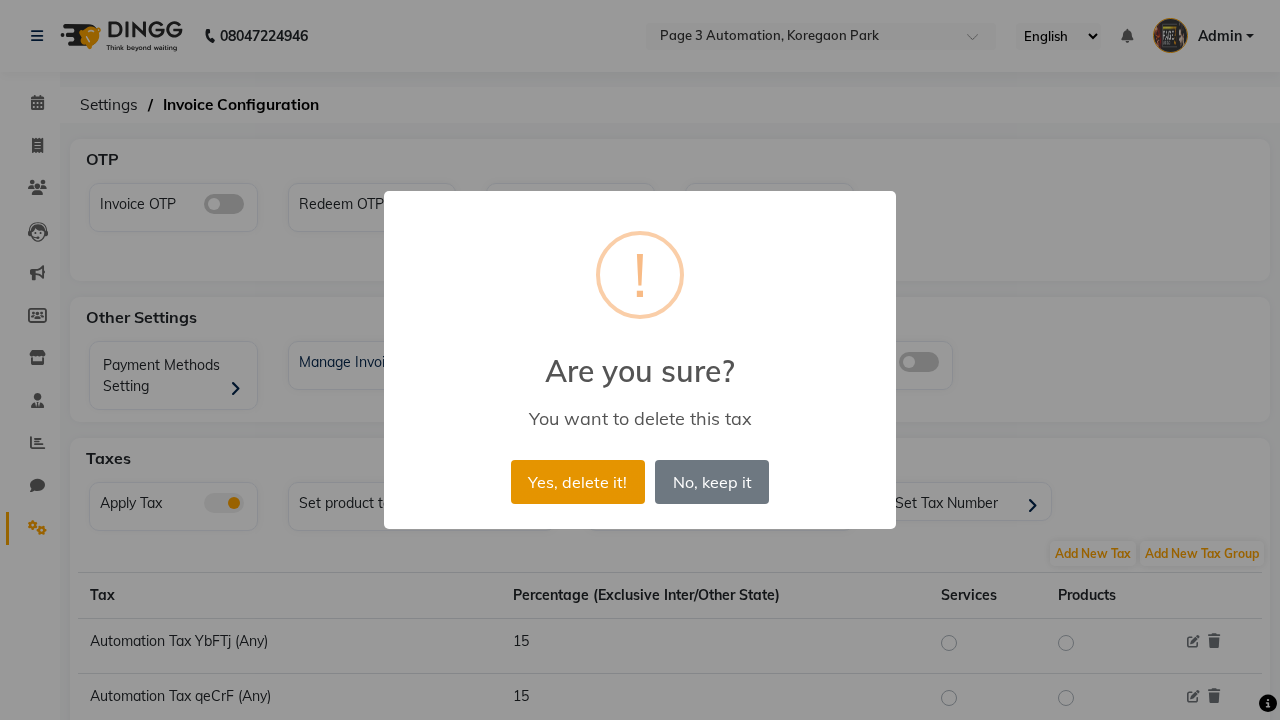 click on "Yes, delete it!" at bounding box center [578, 482] 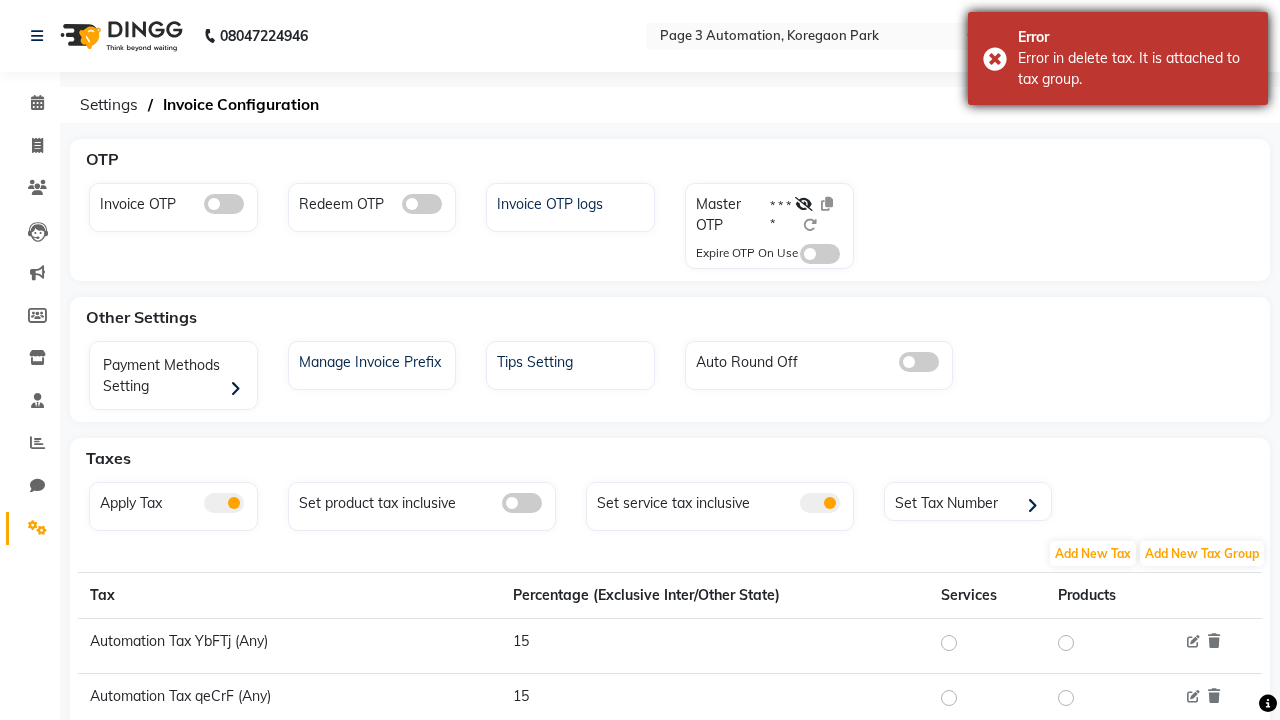 click on "Error in delete tax. It is attached to tax group." at bounding box center (1135, 69) 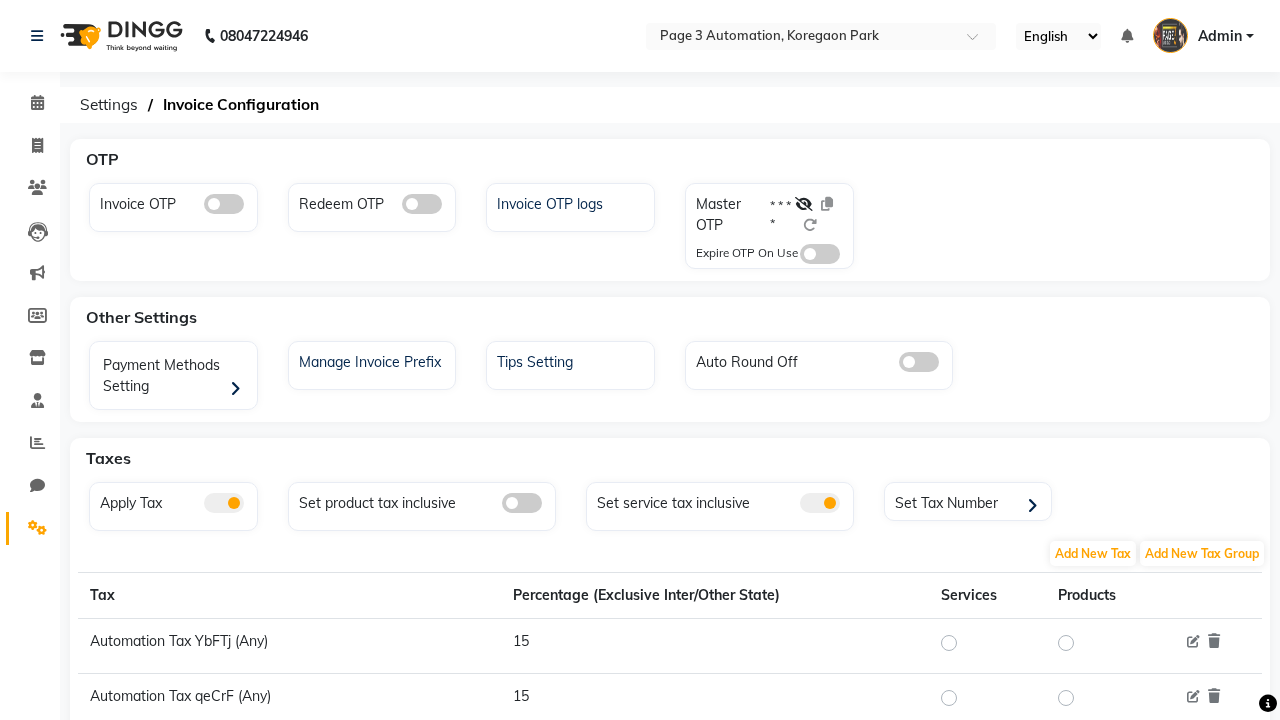 click 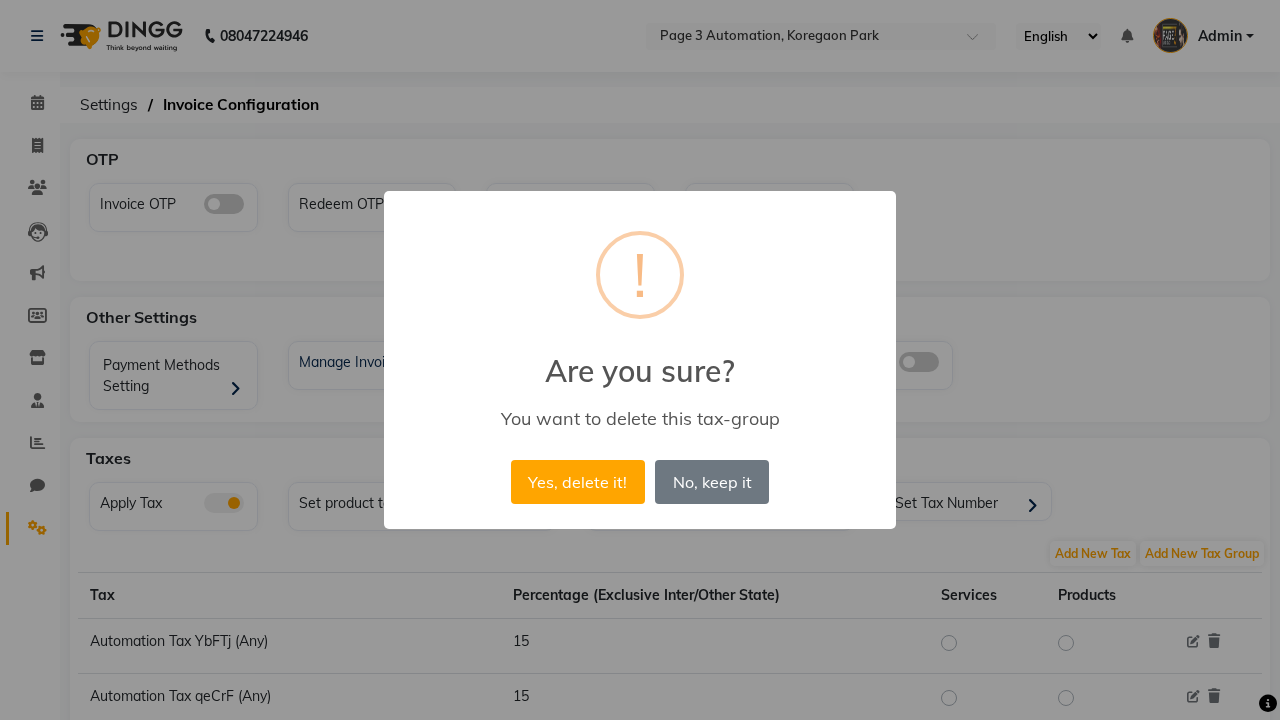 scroll, scrollTop: 455, scrollLeft: 0, axis: vertical 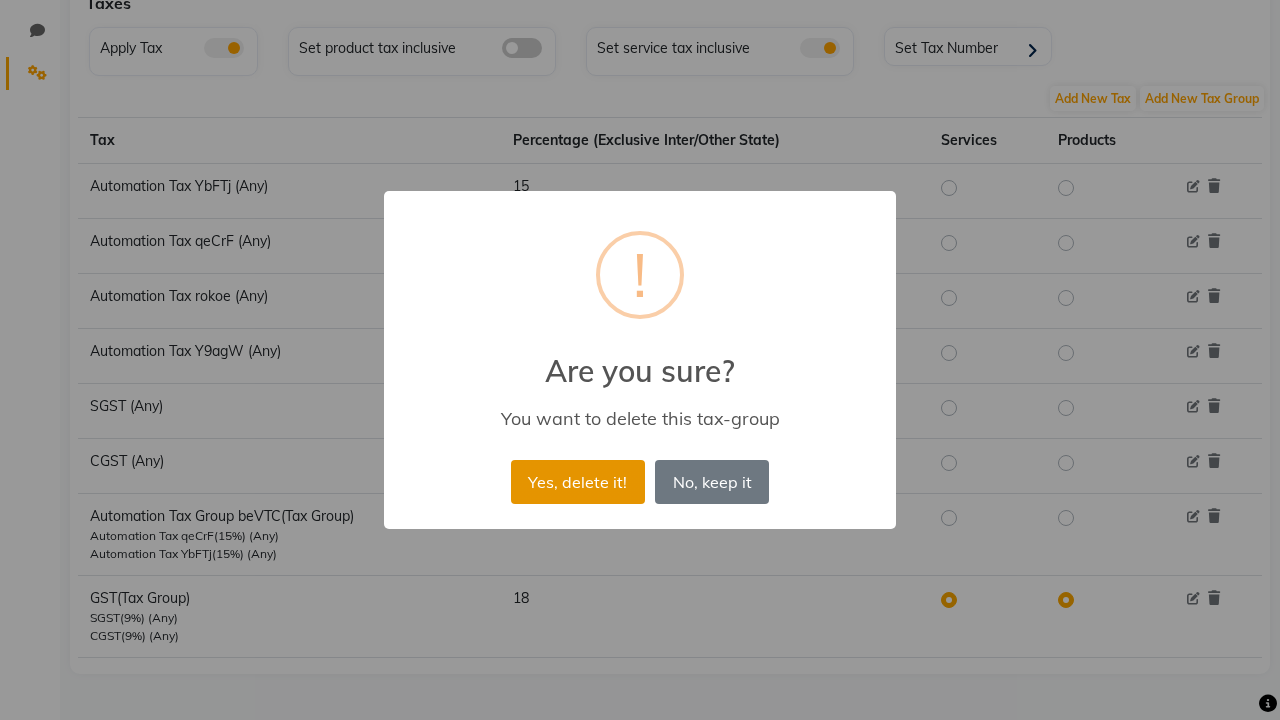 click on "Yes, delete it!" at bounding box center [578, 482] 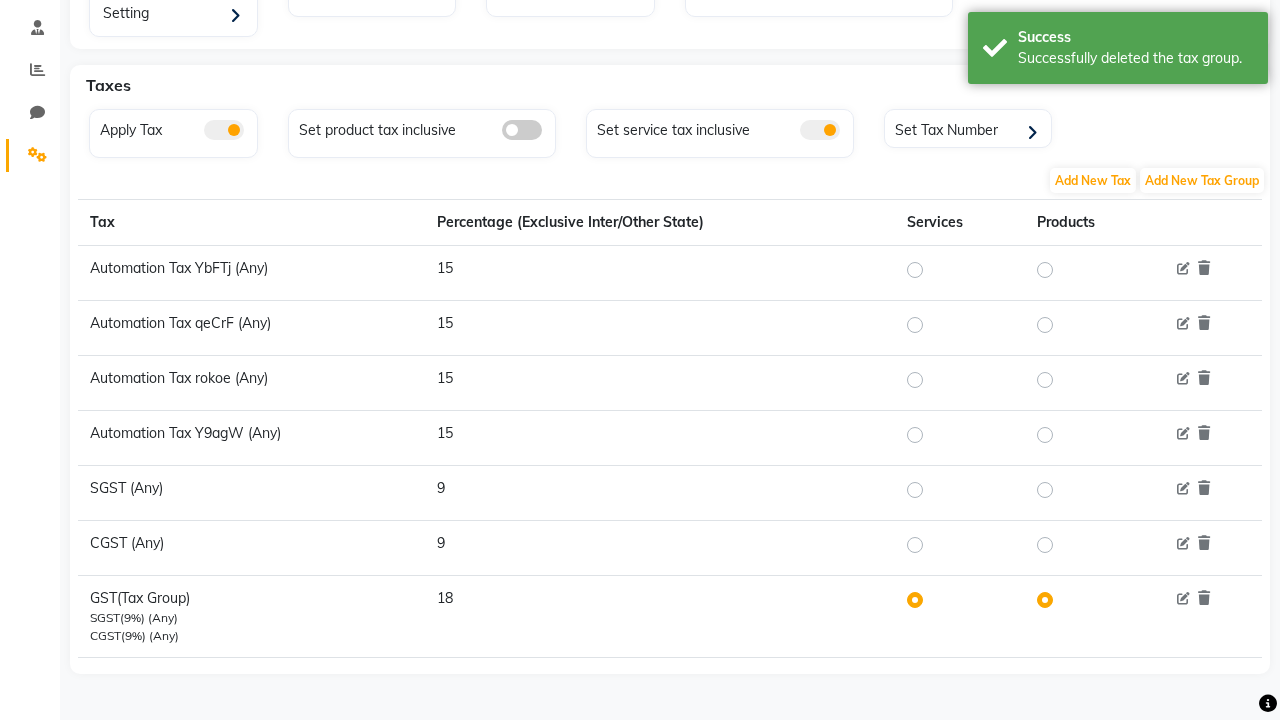 scroll, scrollTop: 373, scrollLeft: 0, axis: vertical 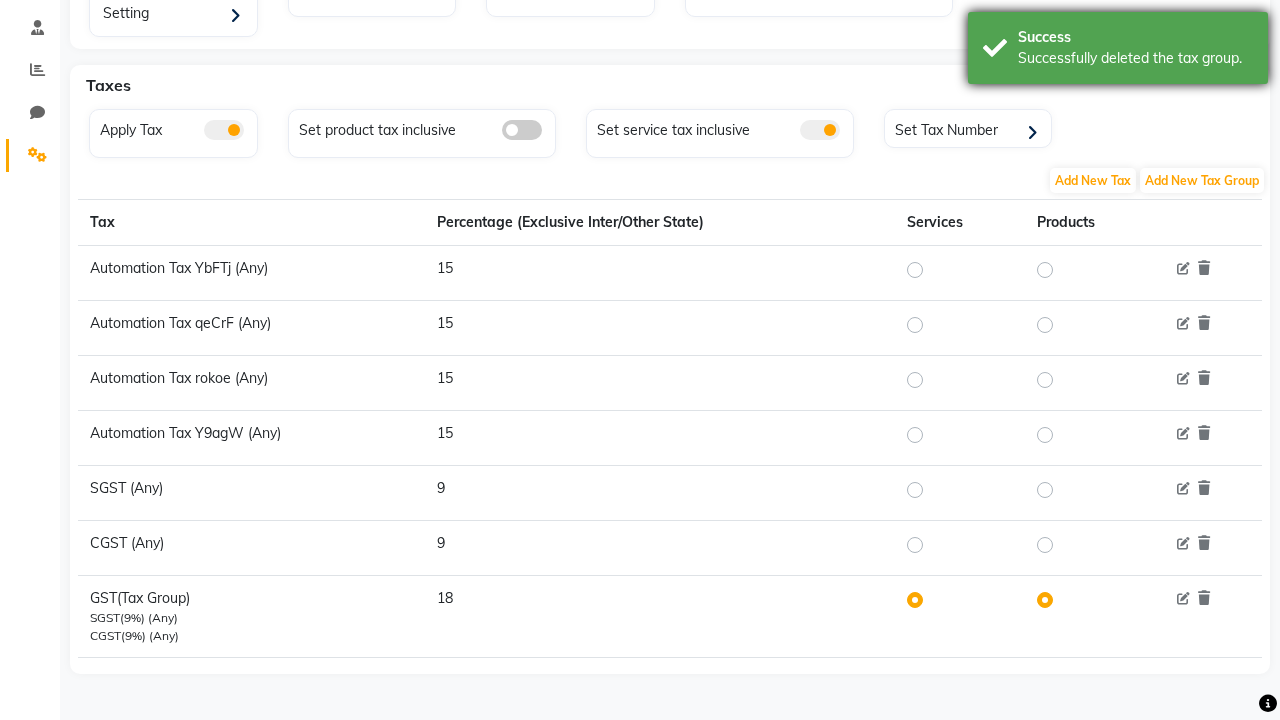 click on "Successfully deleted the tax group." at bounding box center [1135, 58] 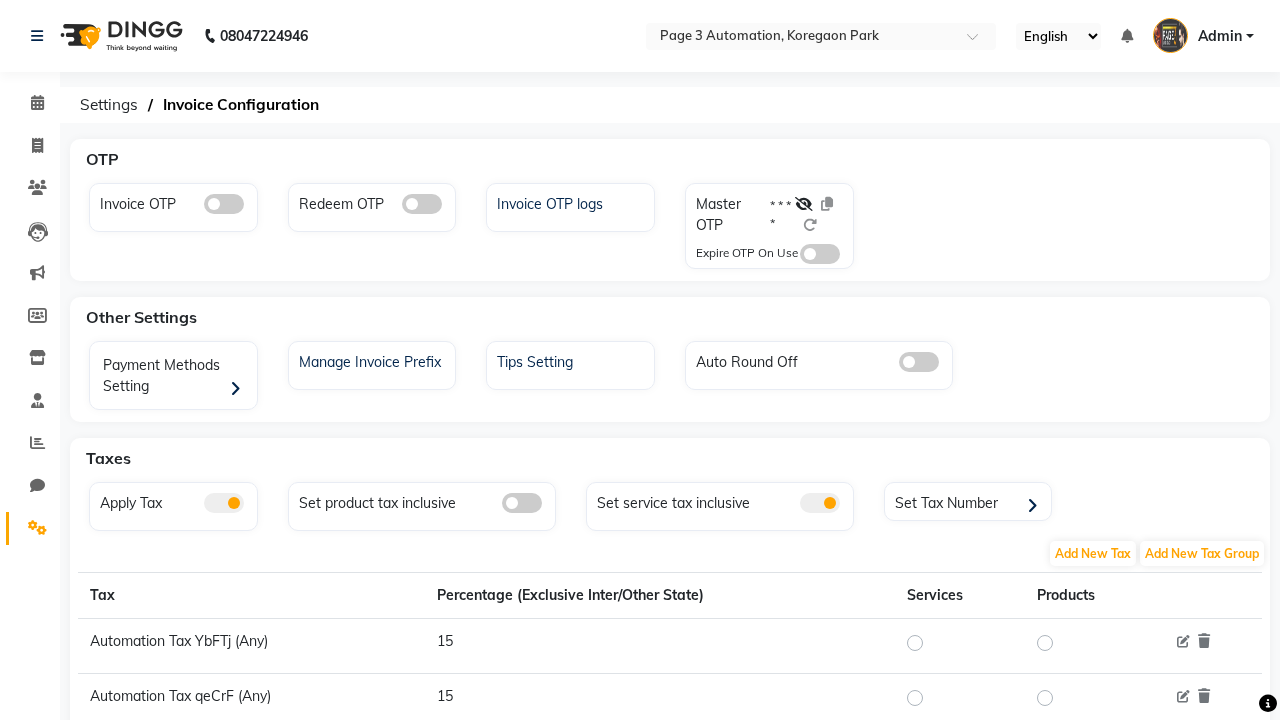 scroll, scrollTop: 0, scrollLeft: 0, axis: both 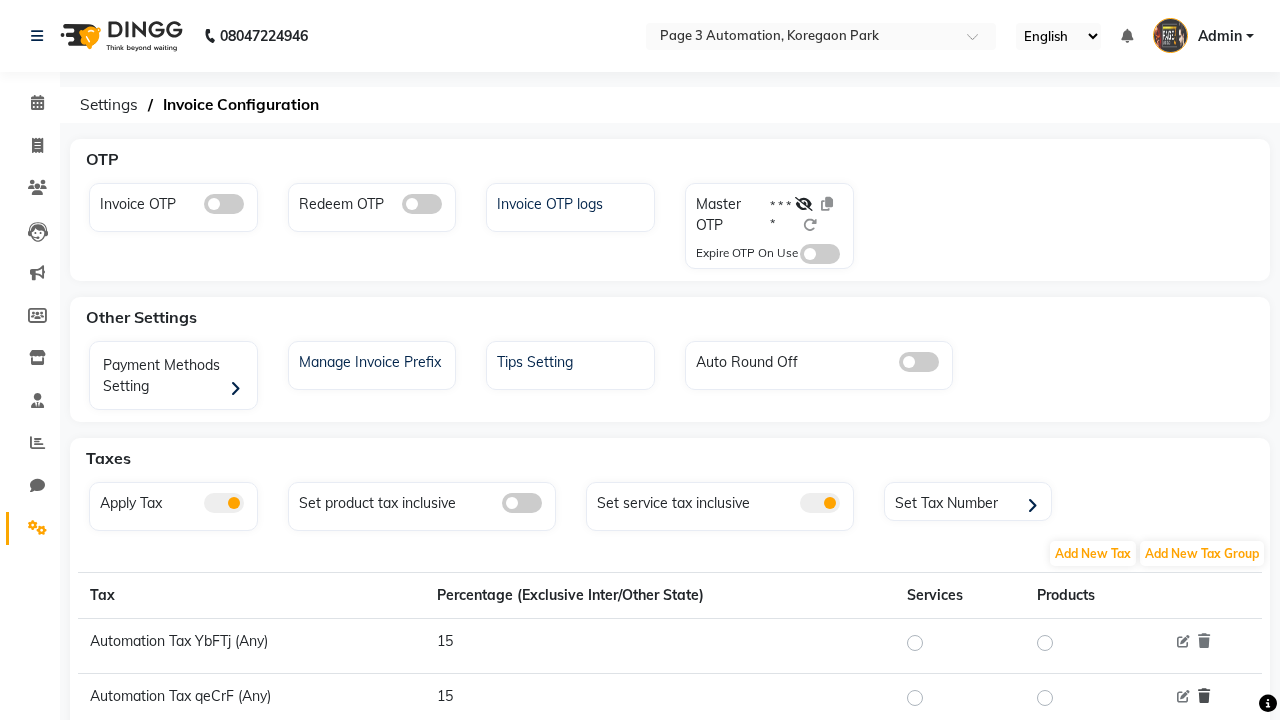 click 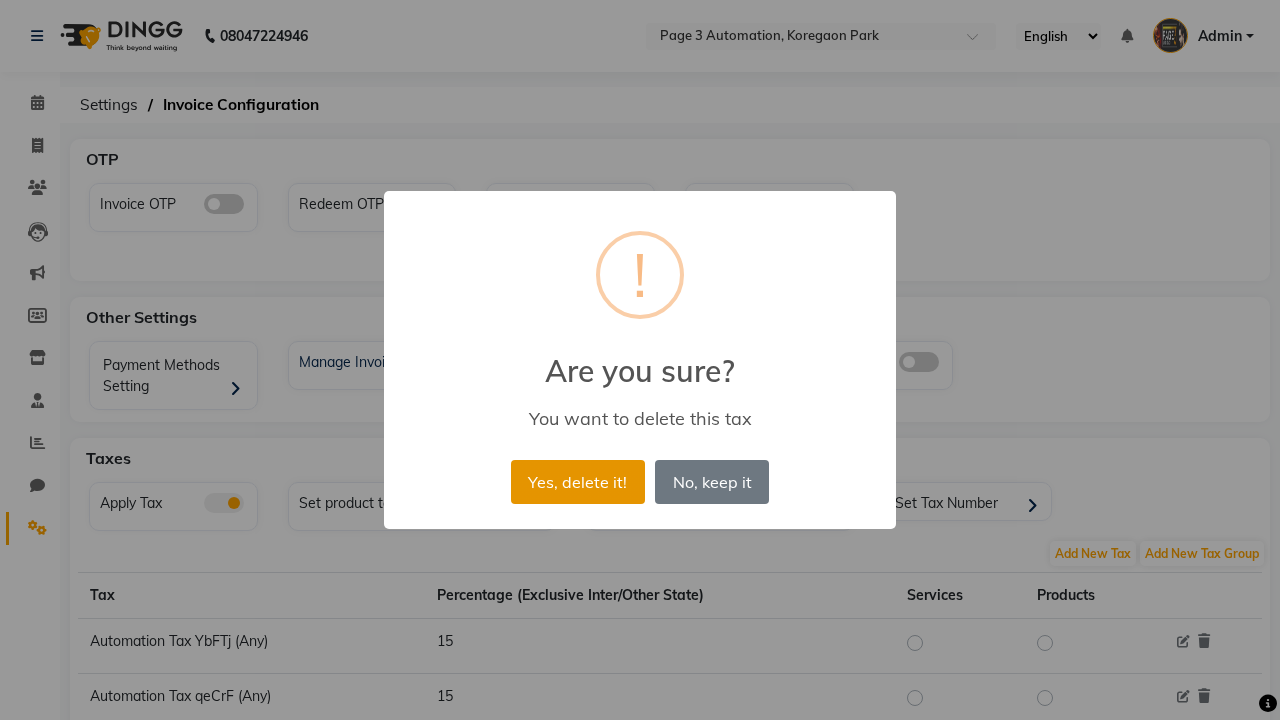 click on "Yes, delete it!" at bounding box center [578, 482] 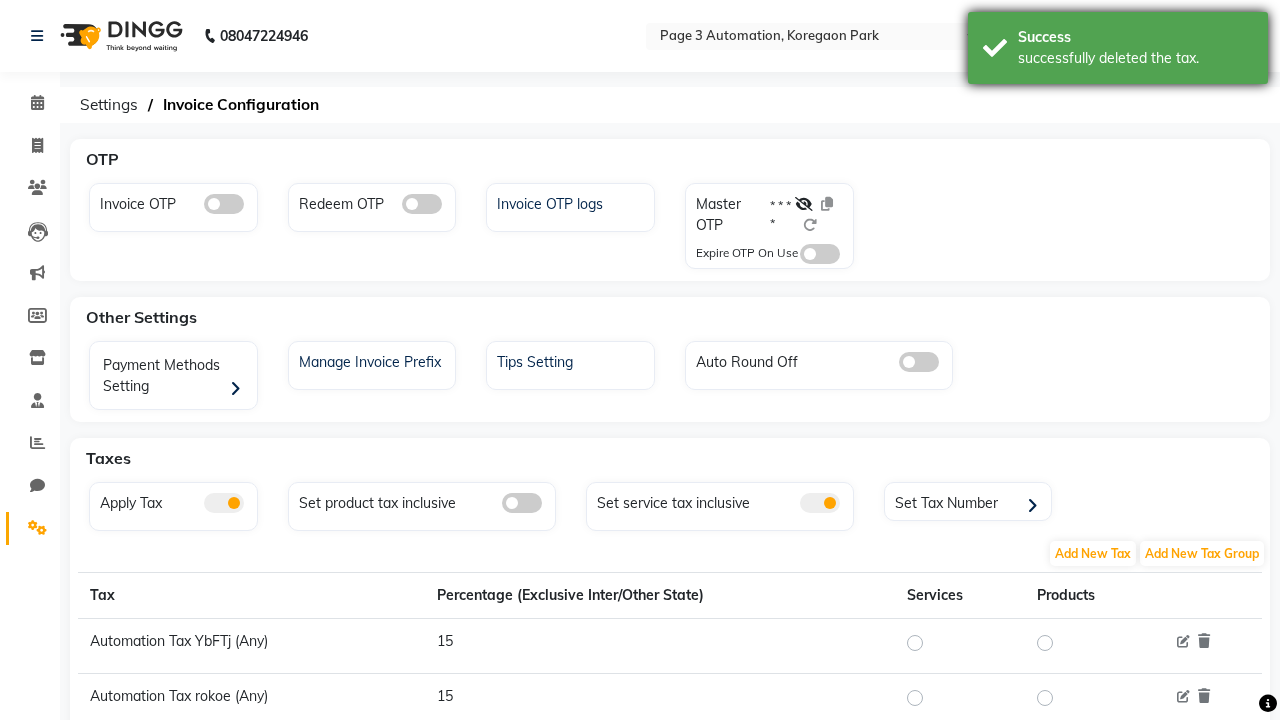click on "successfully deleted the tax." at bounding box center (1135, 58) 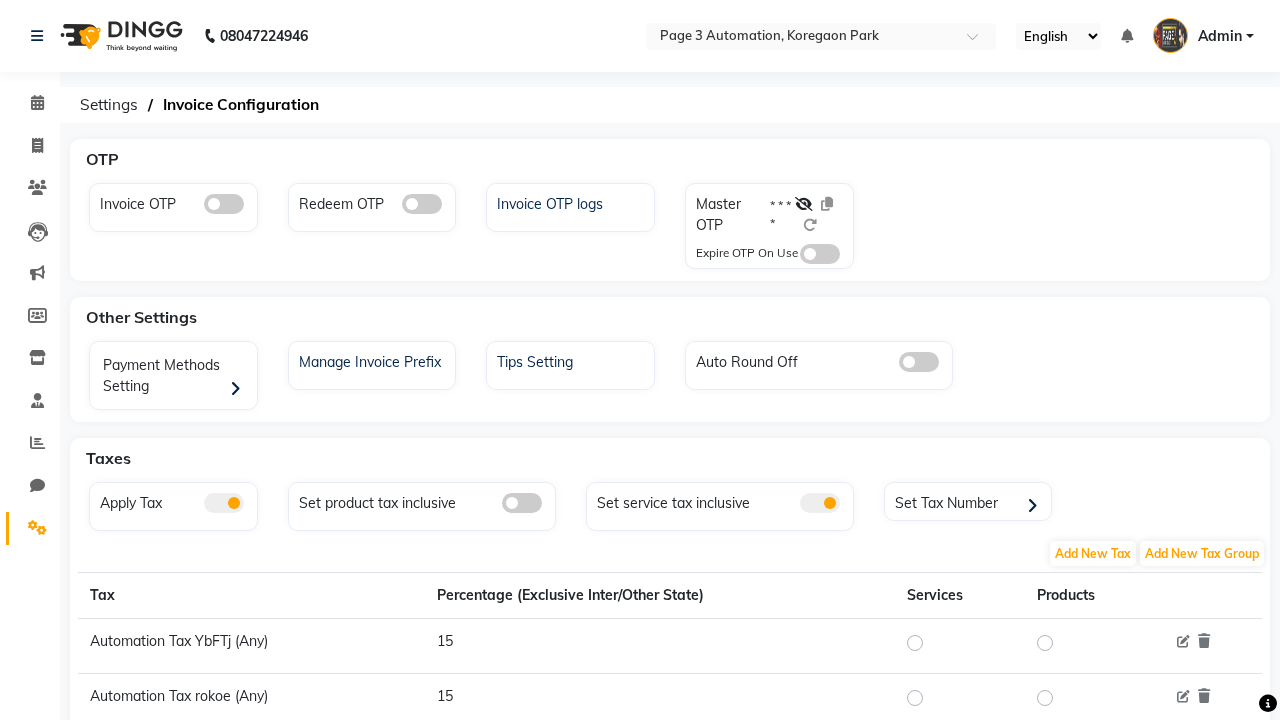 scroll, scrollTop: 0, scrollLeft: 0, axis: both 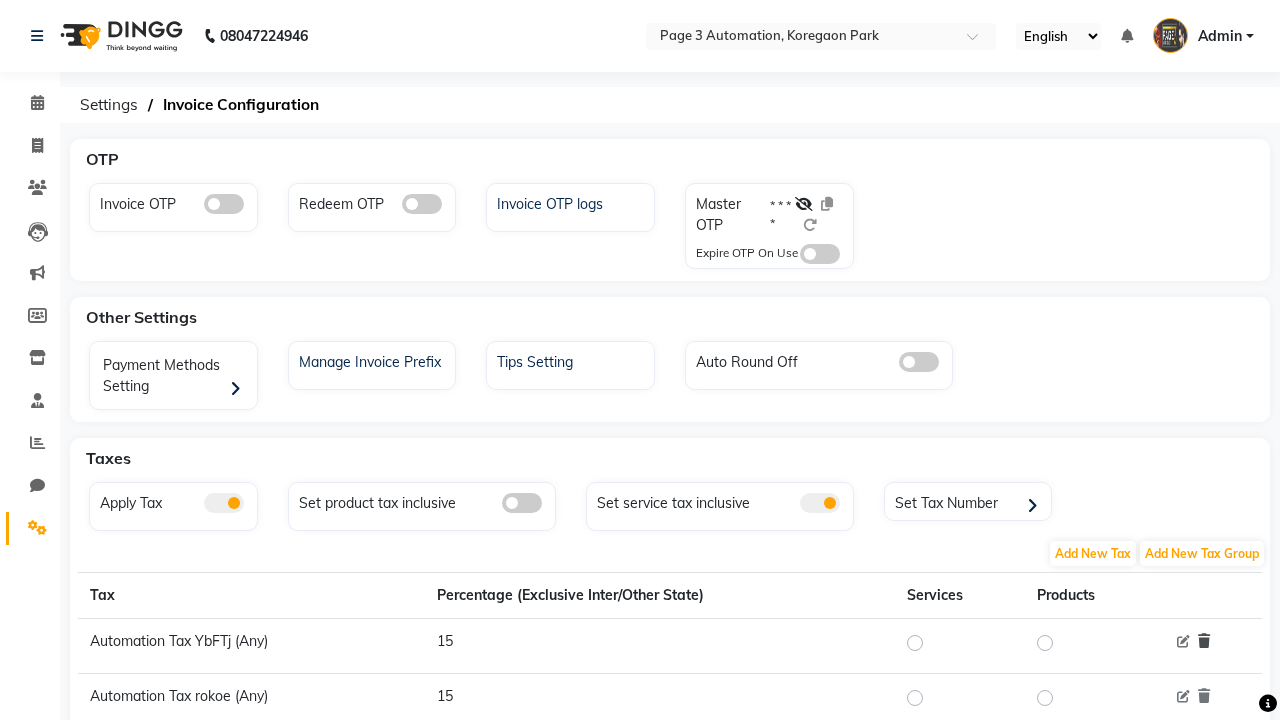 click 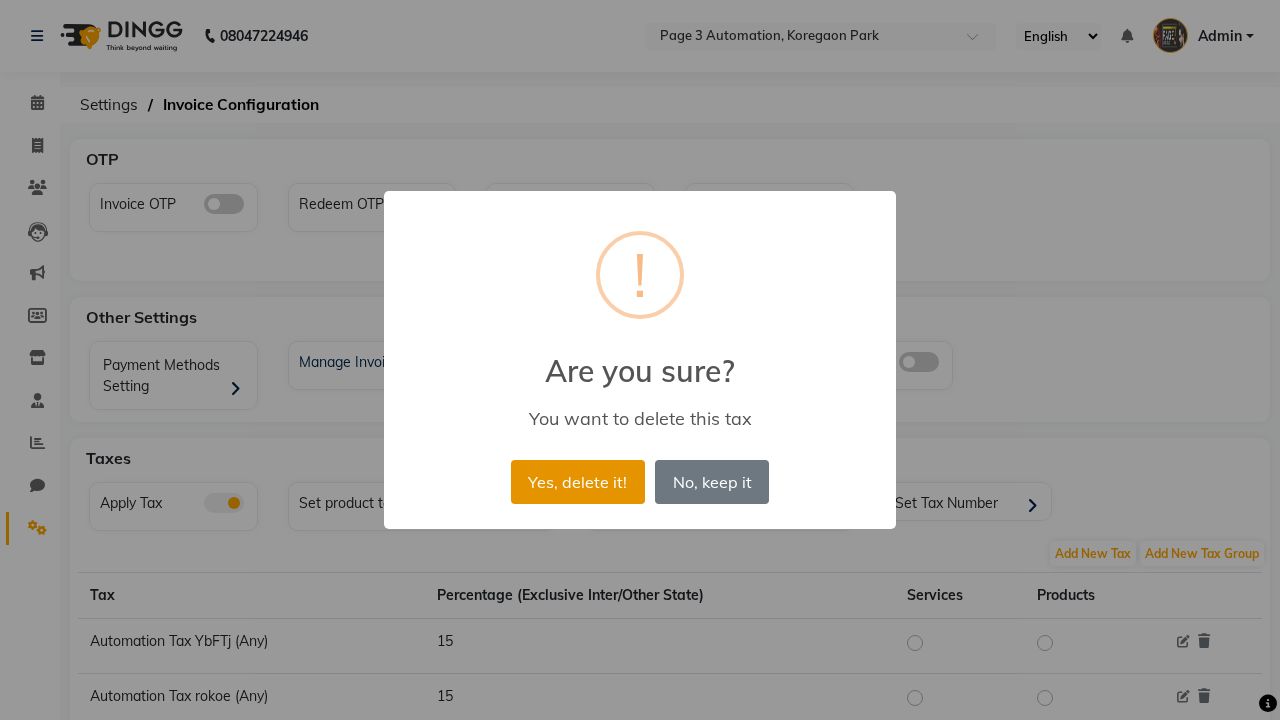 click on "Yes, delete it!" at bounding box center [578, 482] 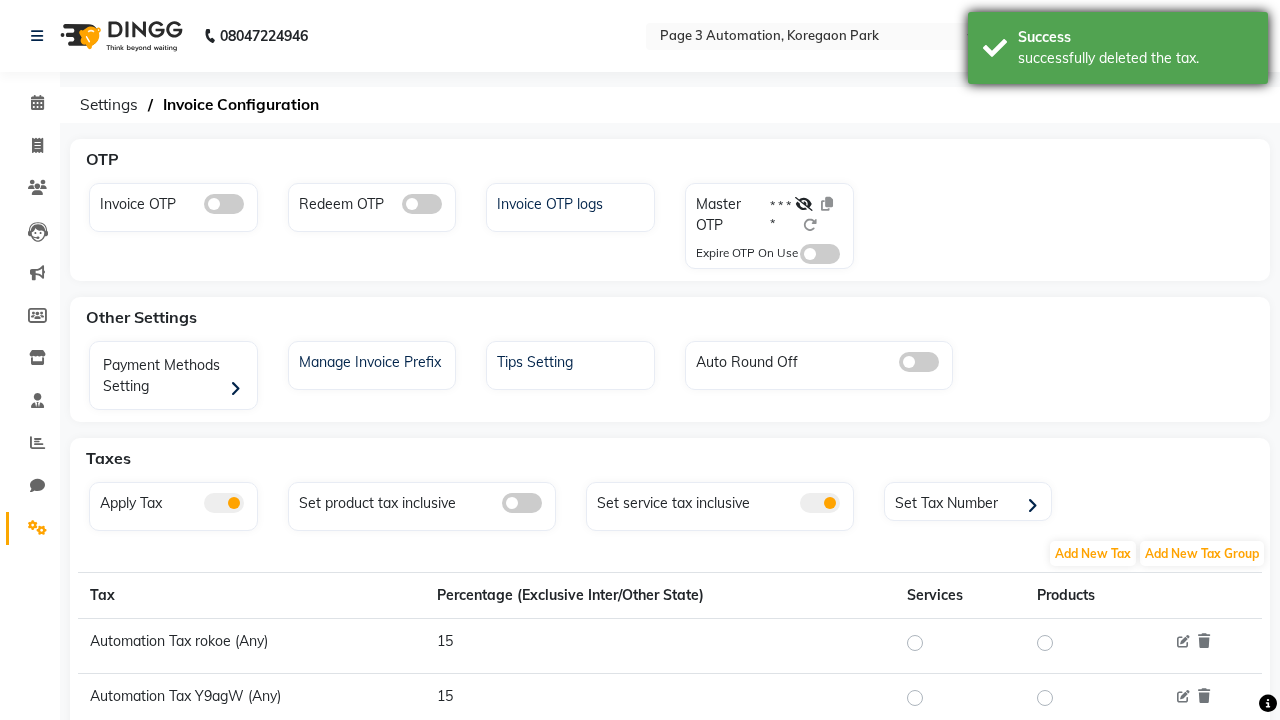 click on "successfully deleted the tax." at bounding box center [1135, 58] 